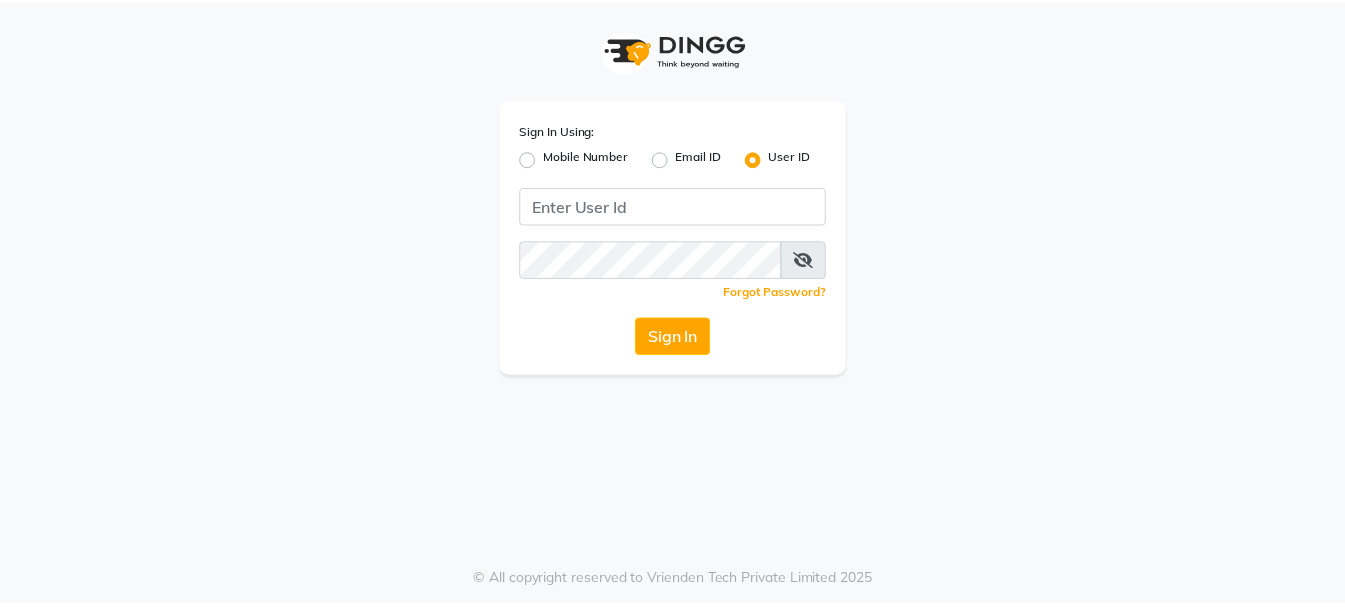 scroll, scrollTop: 0, scrollLeft: 0, axis: both 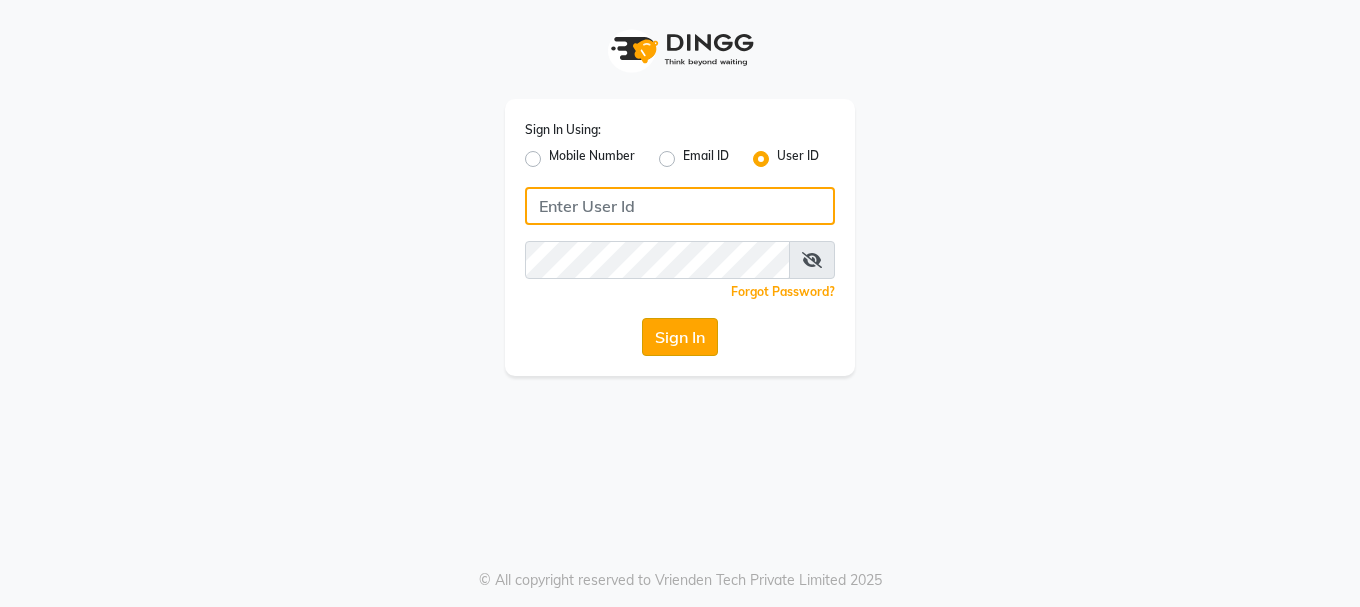 type on "Pavithra123" 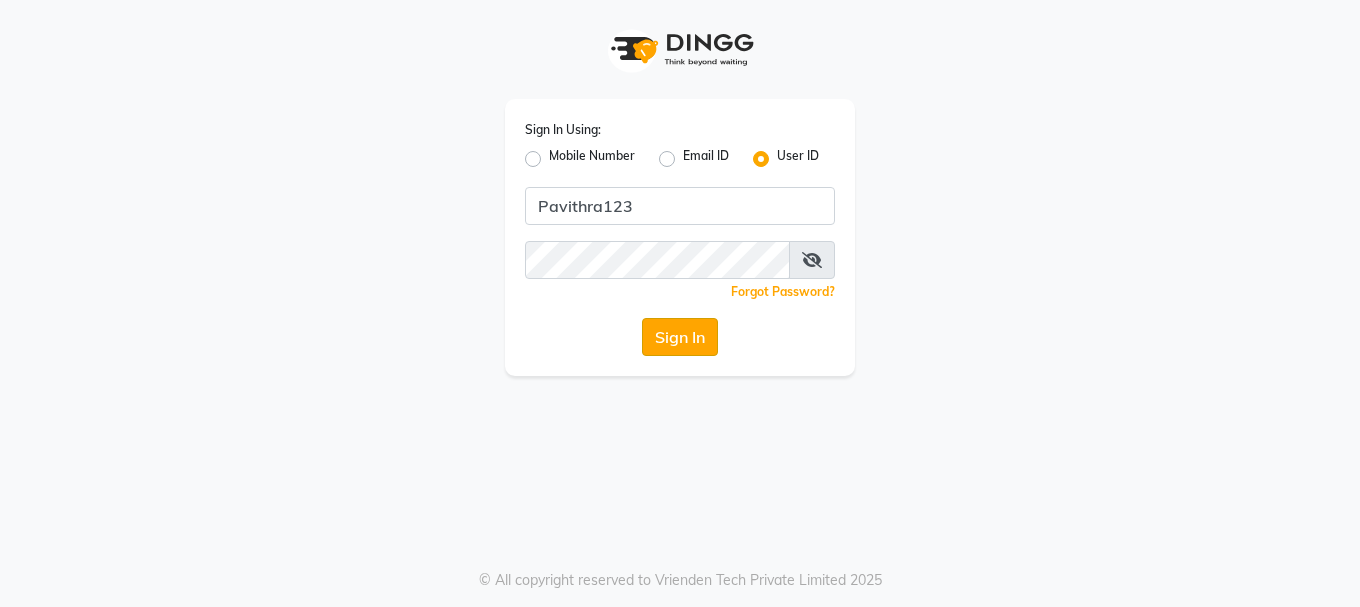 click on "Sign In" 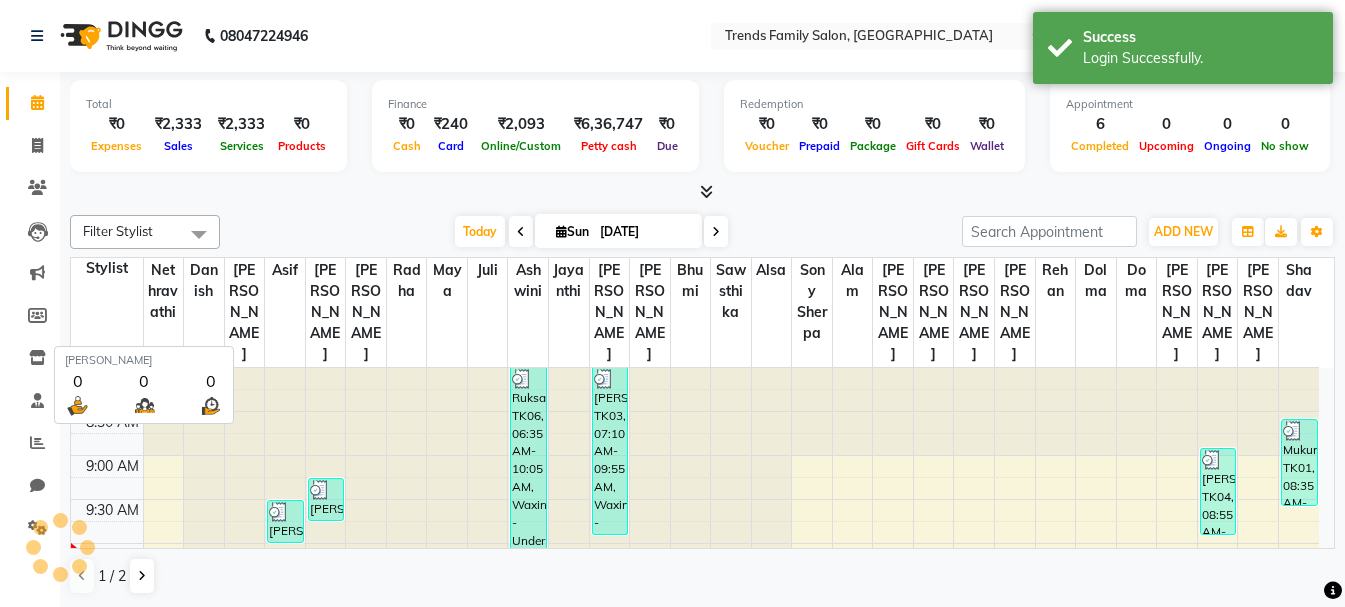 scroll, scrollTop: 0, scrollLeft: 0, axis: both 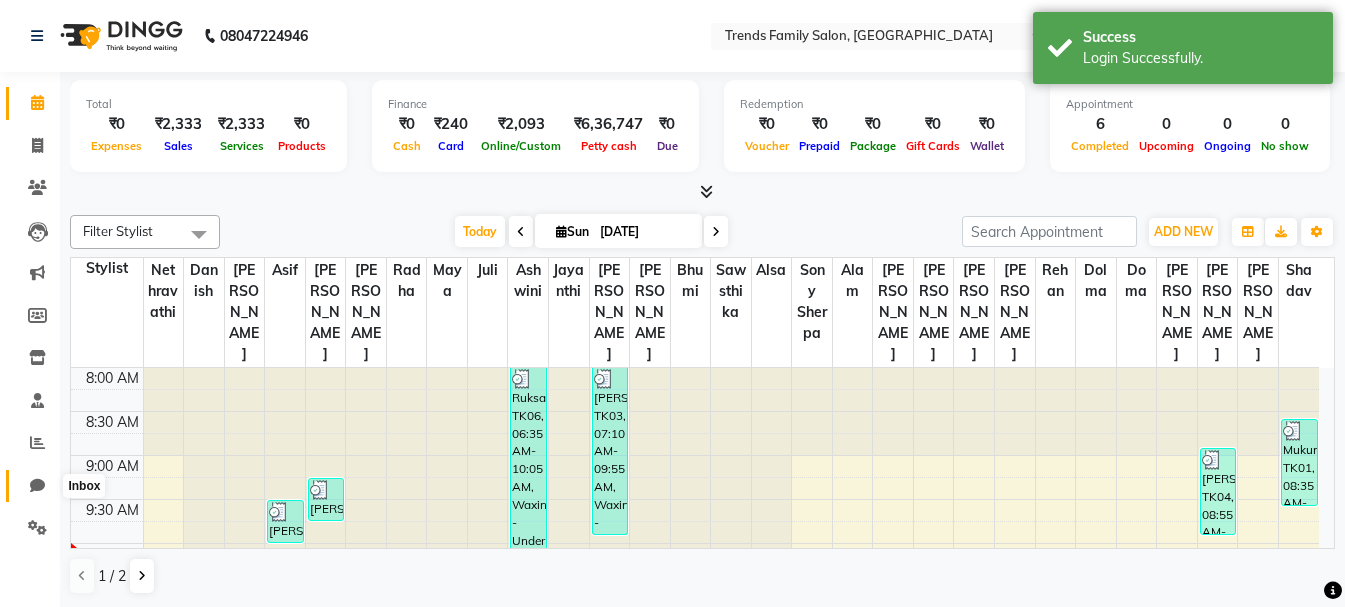 click 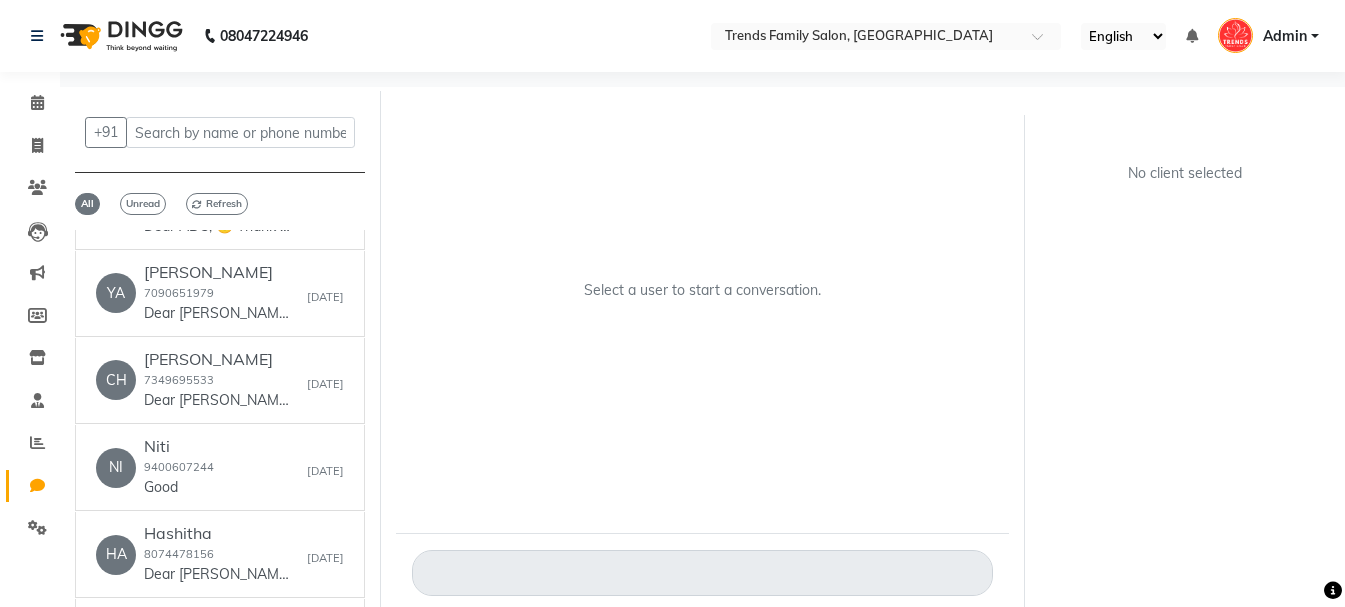 scroll, scrollTop: 800, scrollLeft: 0, axis: vertical 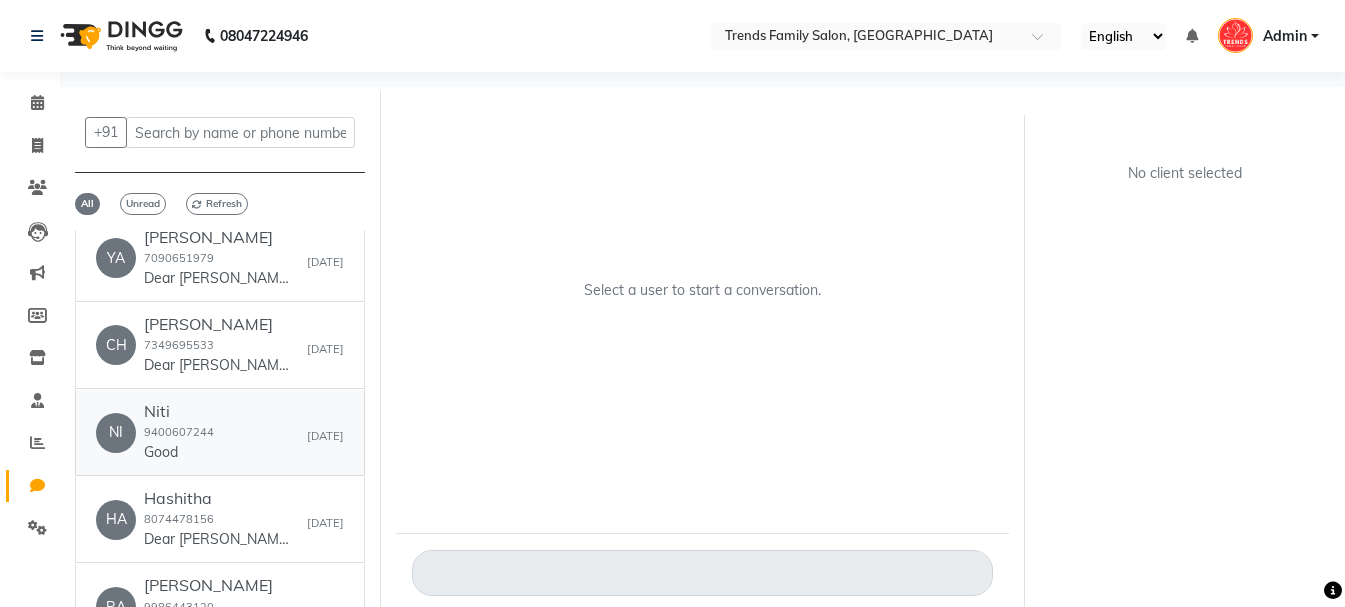 click on "NI   Niti  9400607244  Good   Yesterday" 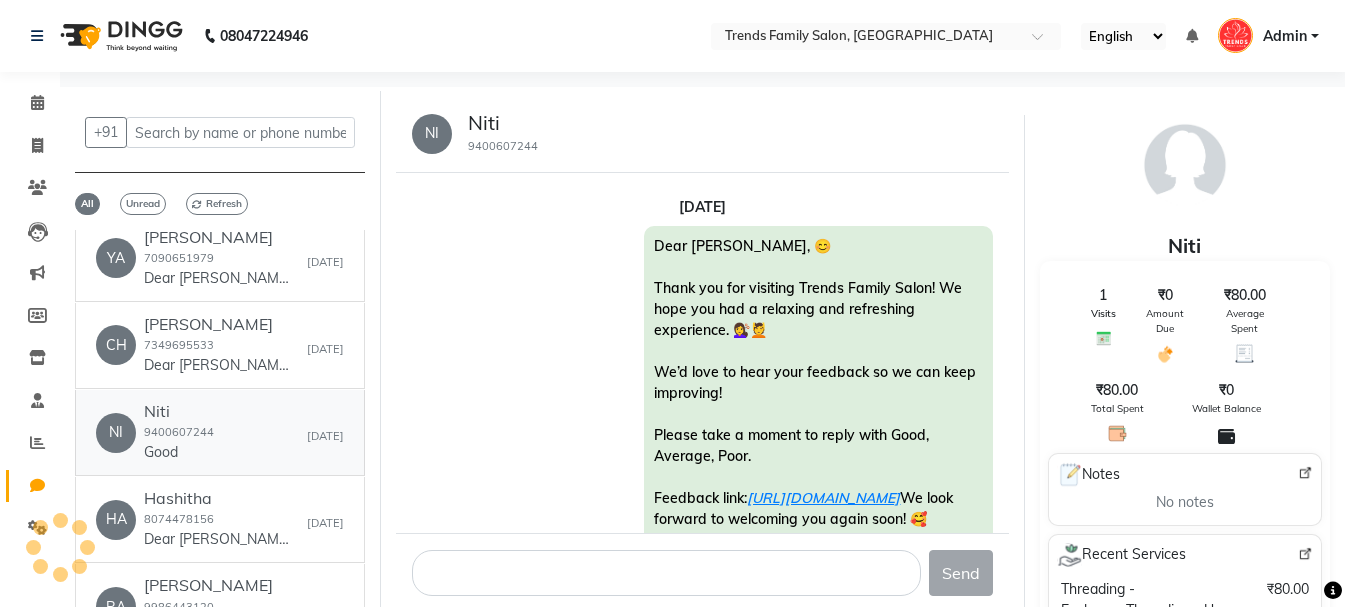 scroll, scrollTop: 305, scrollLeft: 0, axis: vertical 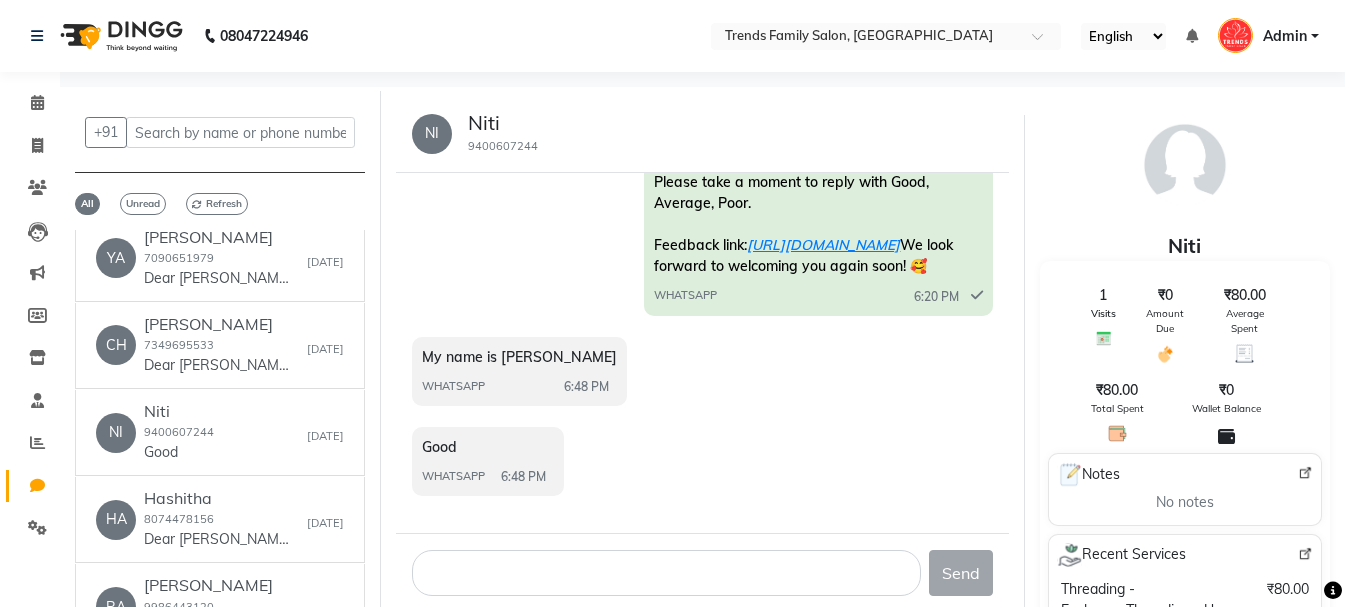 click on "Niti" 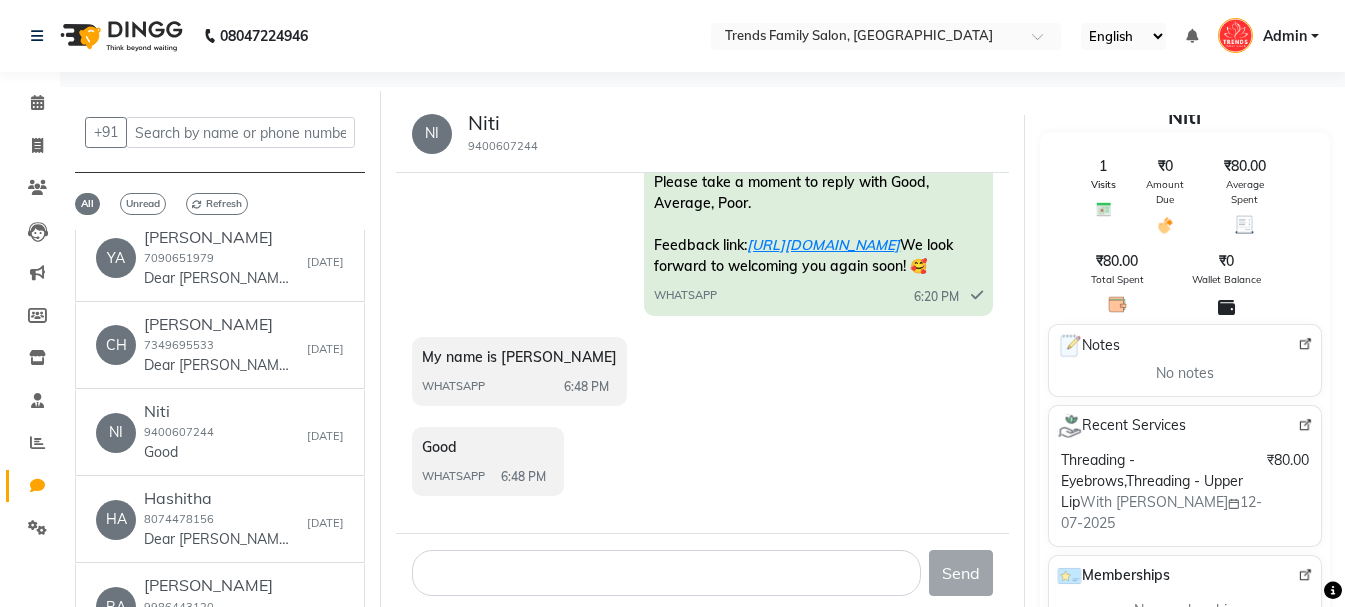 scroll, scrollTop: 200, scrollLeft: 0, axis: vertical 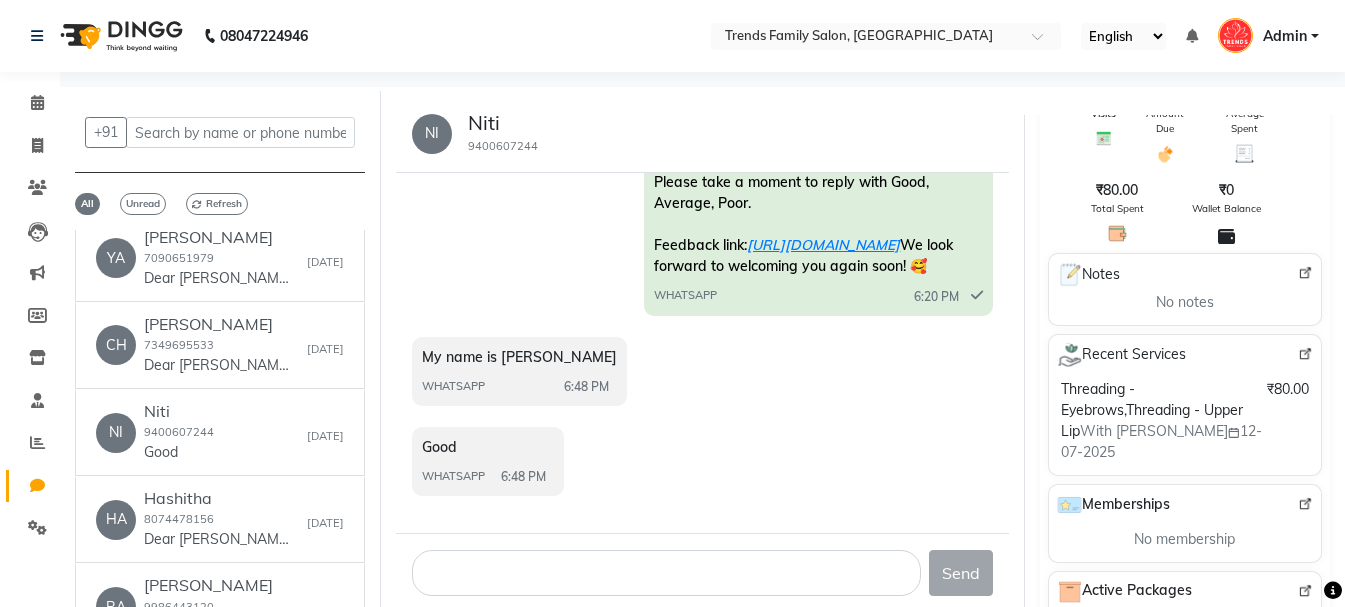 click 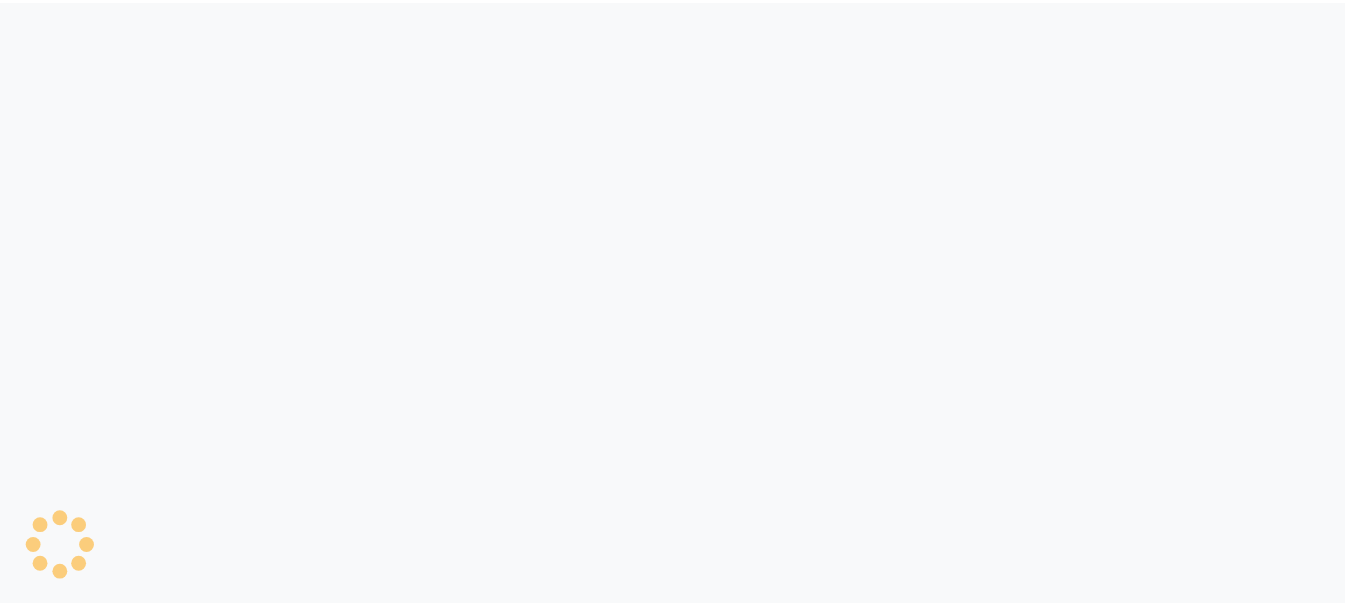 scroll, scrollTop: 0, scrollLeft: 0, axis: both 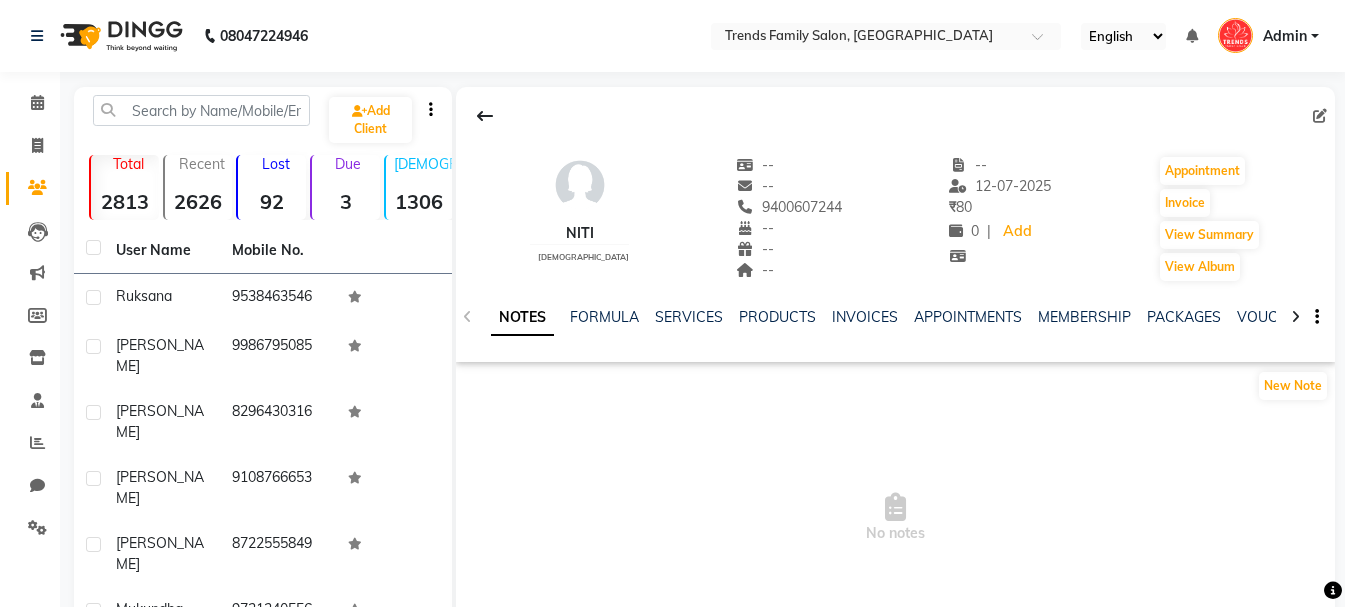 click on "female" 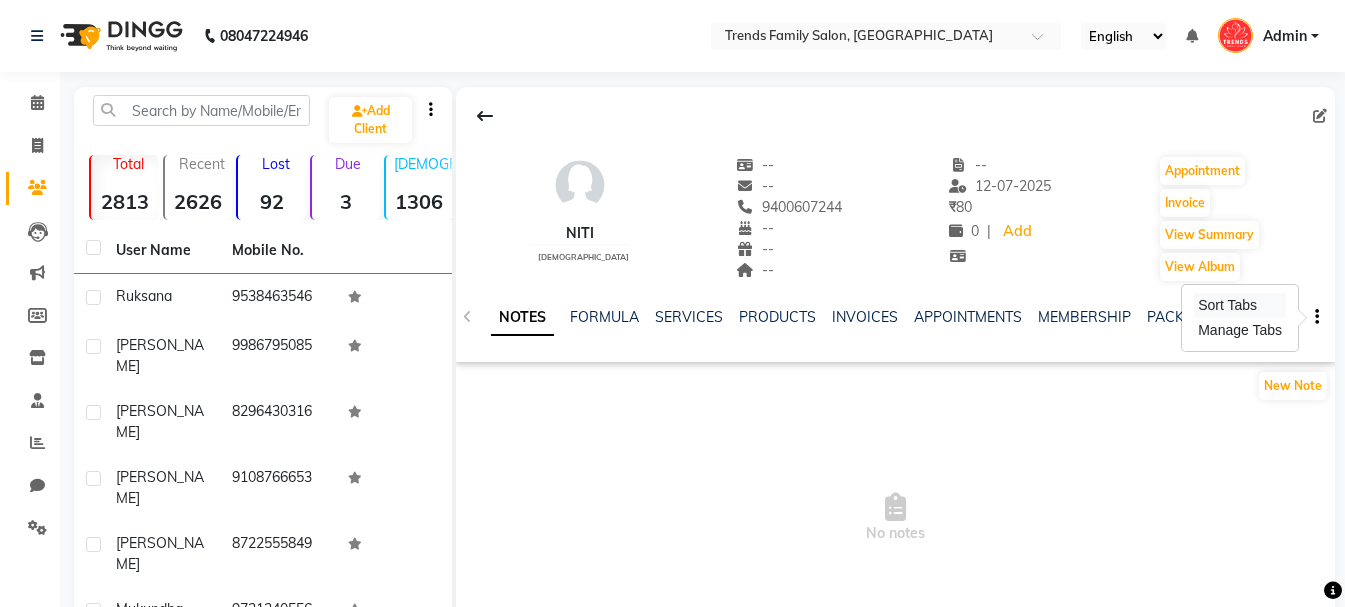 click on "Sort Tabs" at bounding box center [1240, 305] 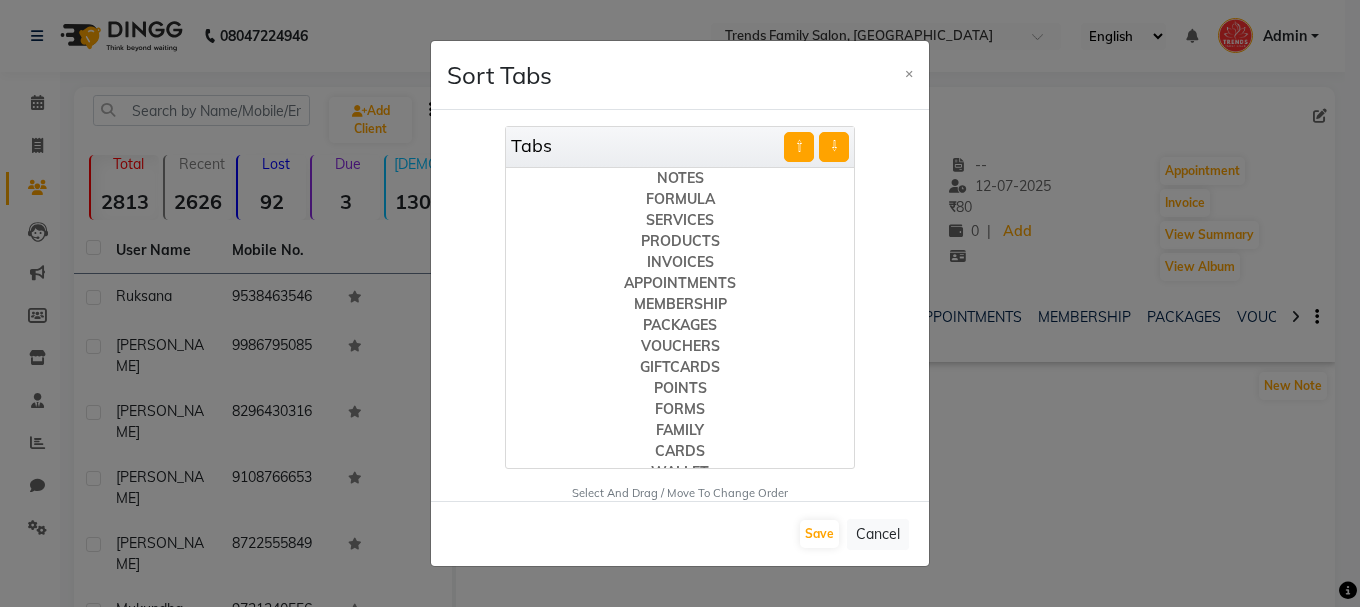 click on "×" 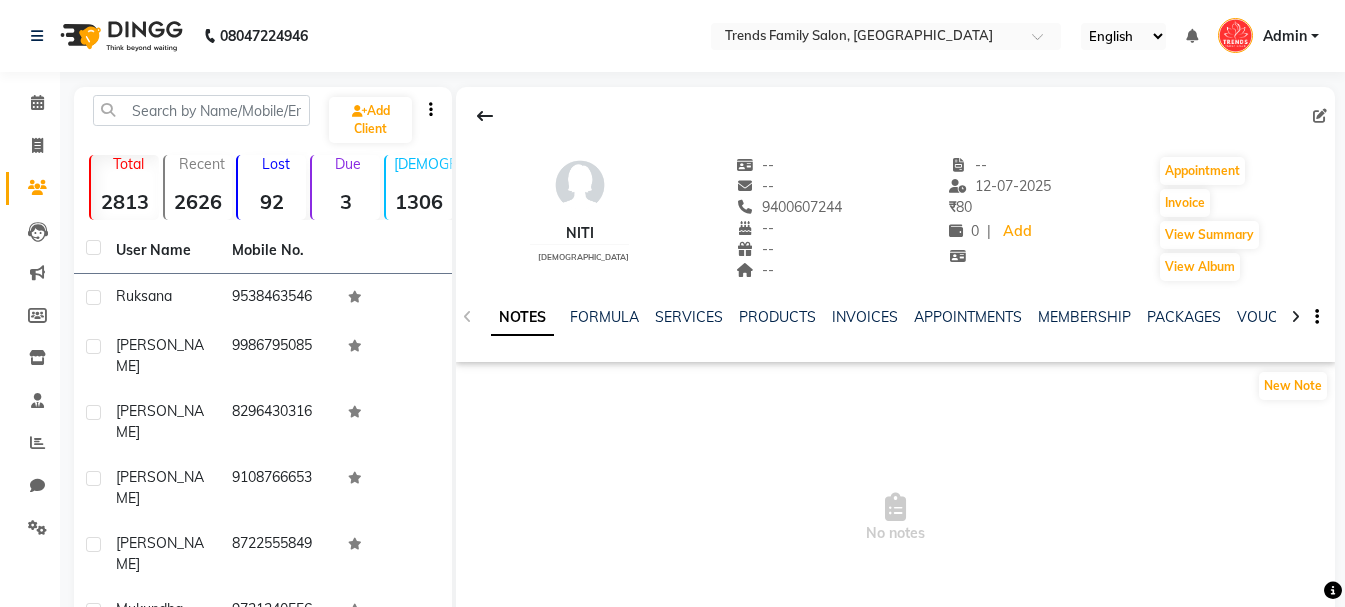 click 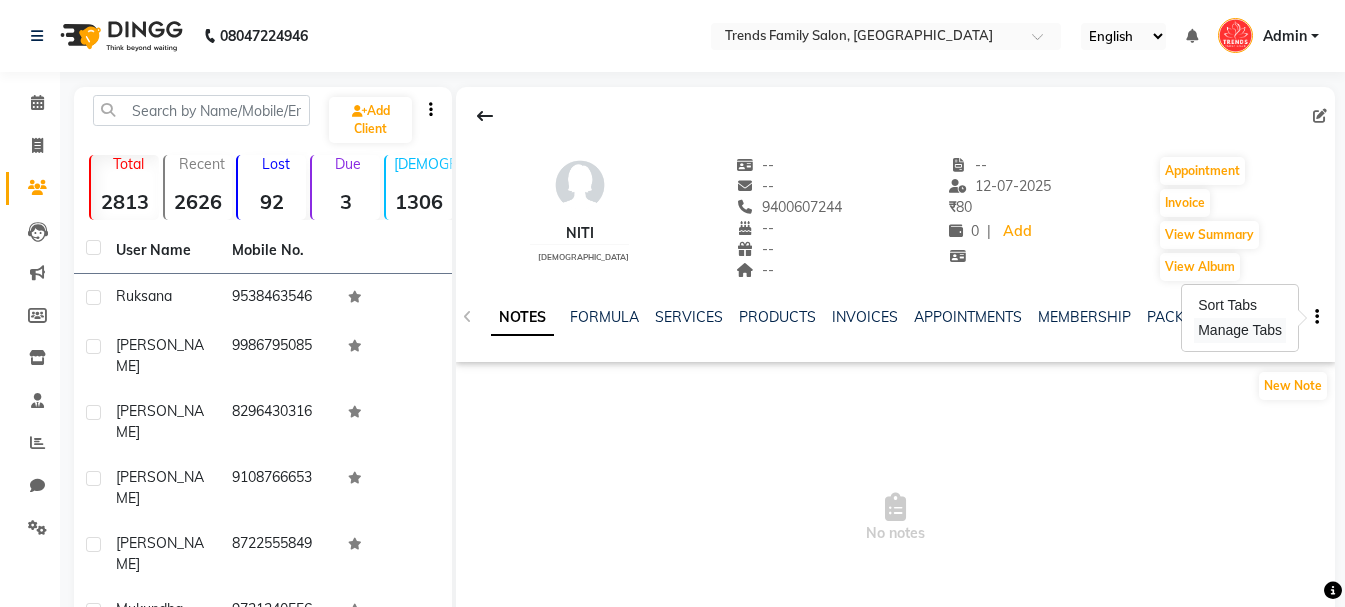click on "Manage Tabs" at bounding box center (1240, 330) 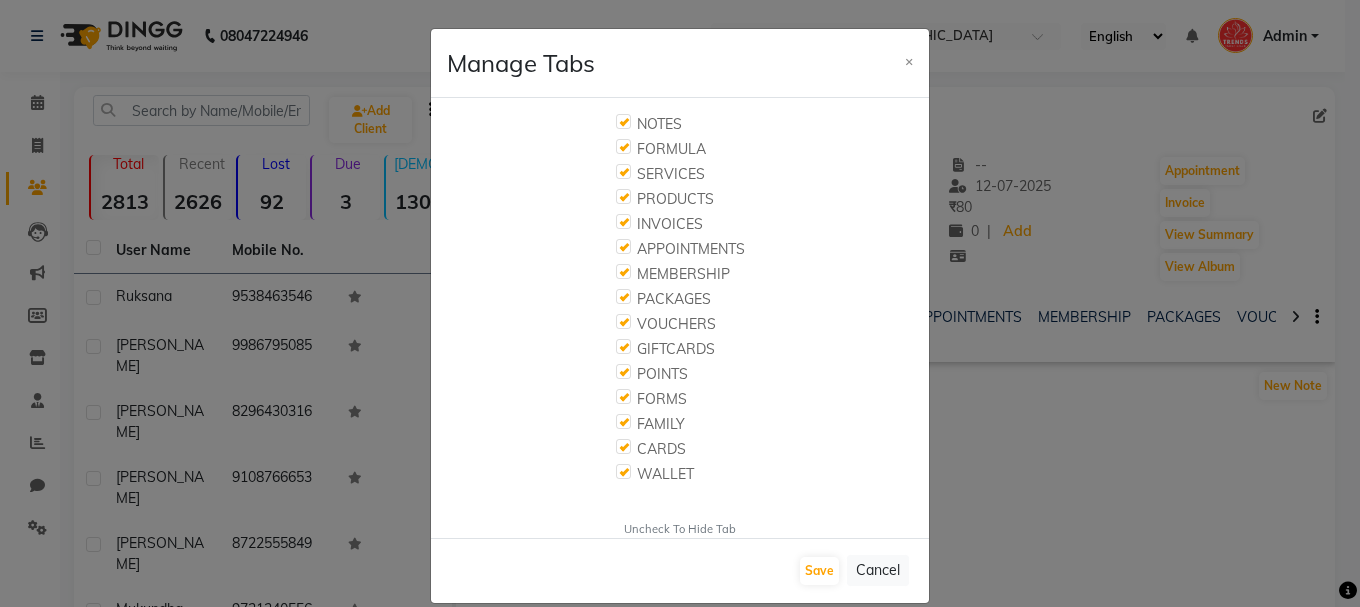 click on "×" 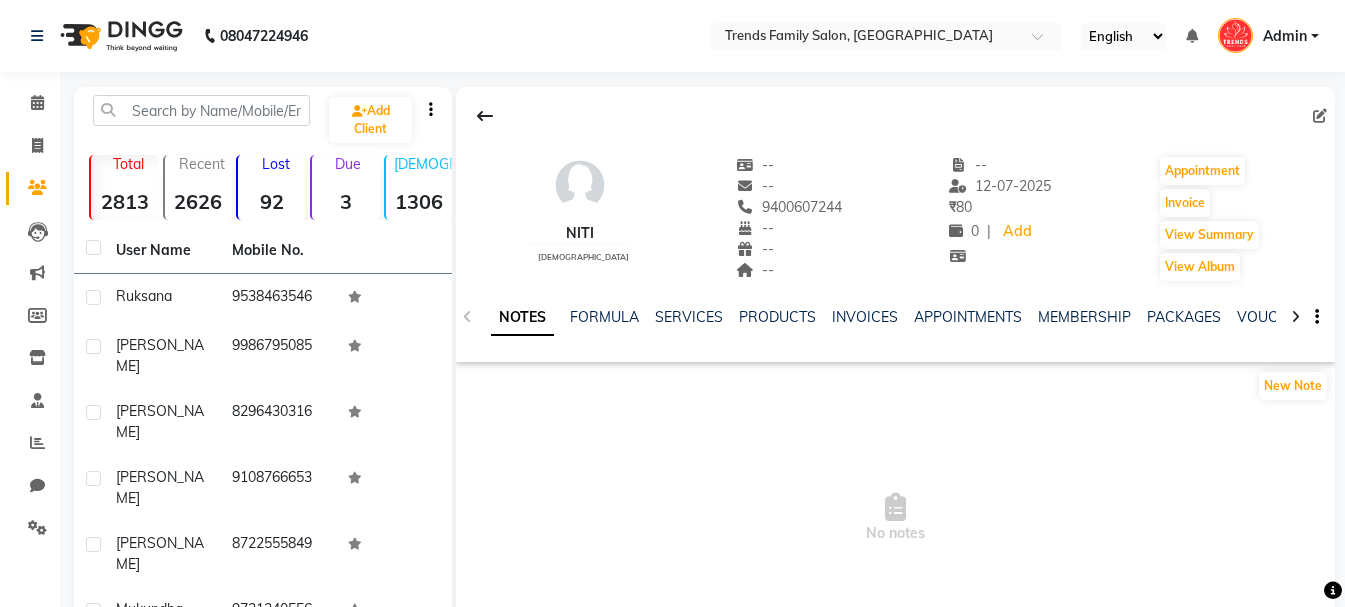 click on "Niti    female" 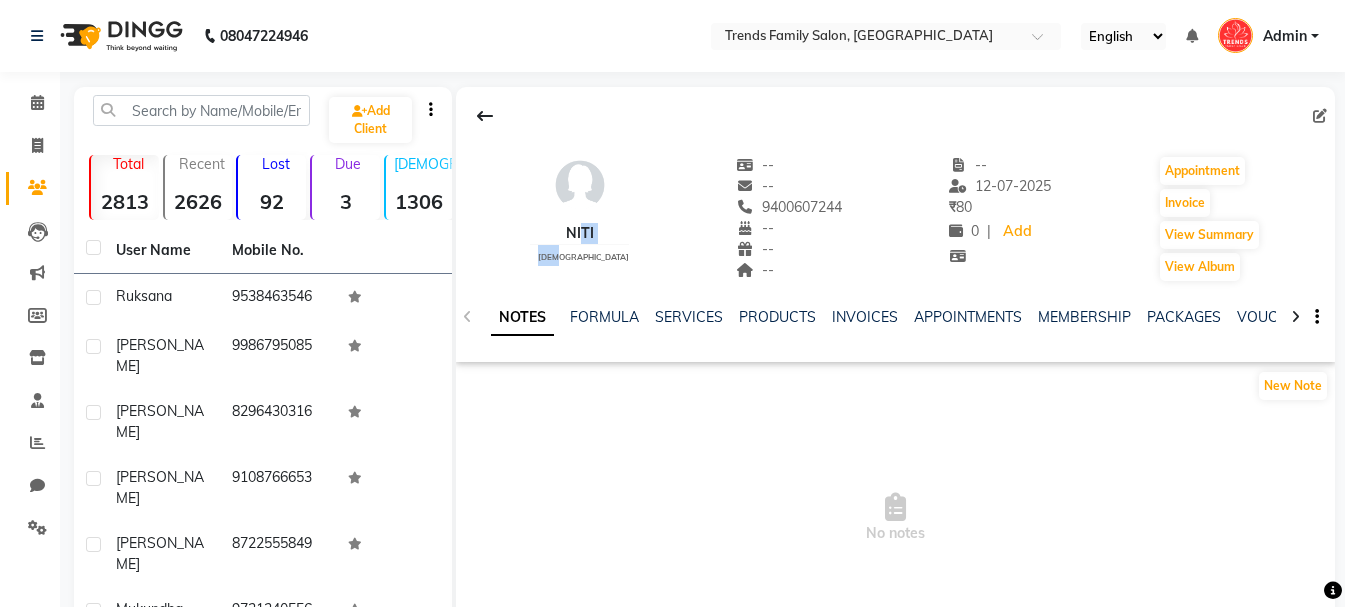 drag, startPoint x: 557, startPoint y: 236, endPoint x: 570, endPoint y: 267, distance: 33.61547 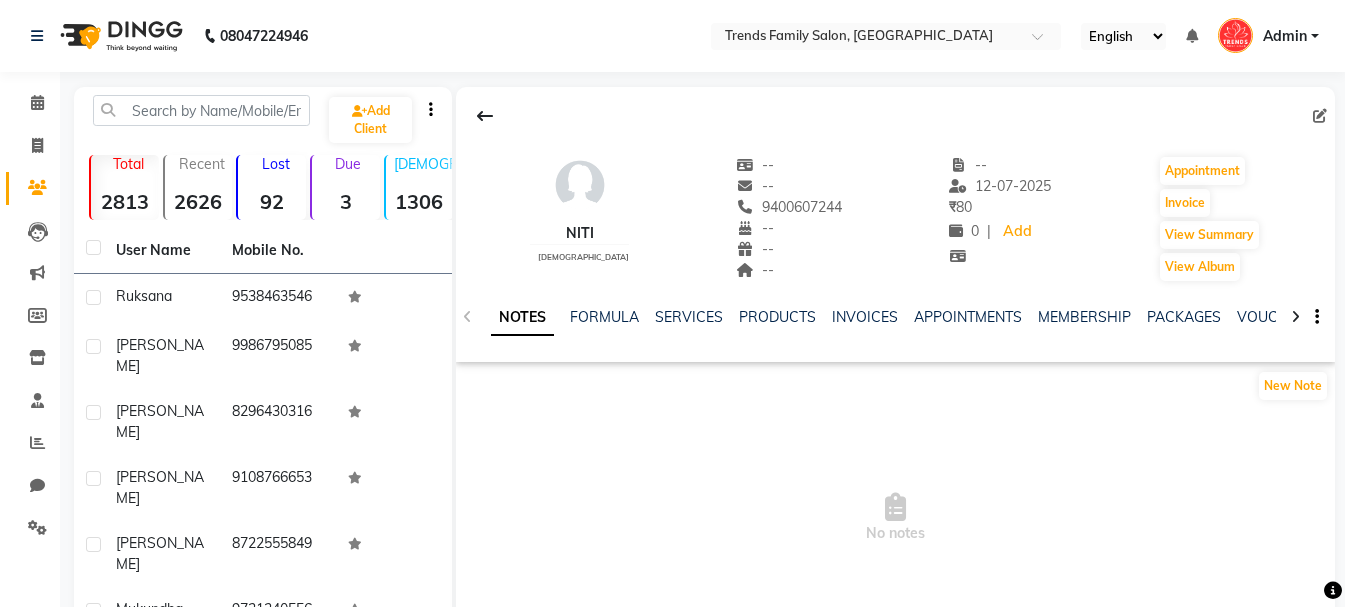 click on "female" 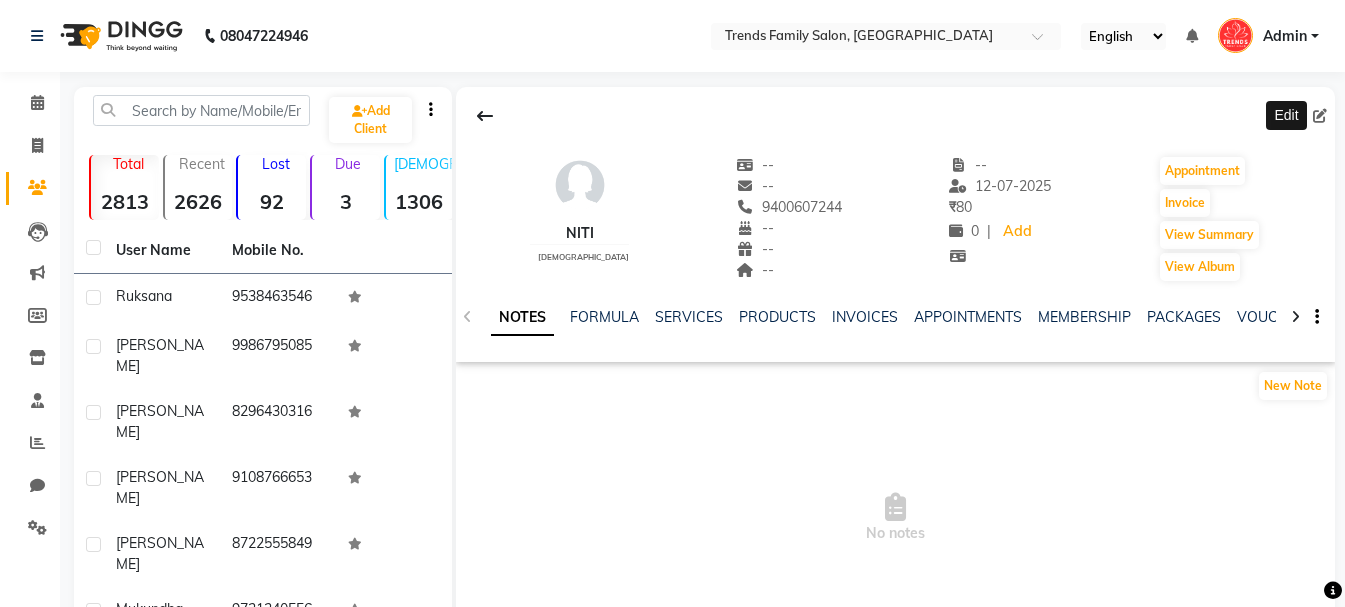 click 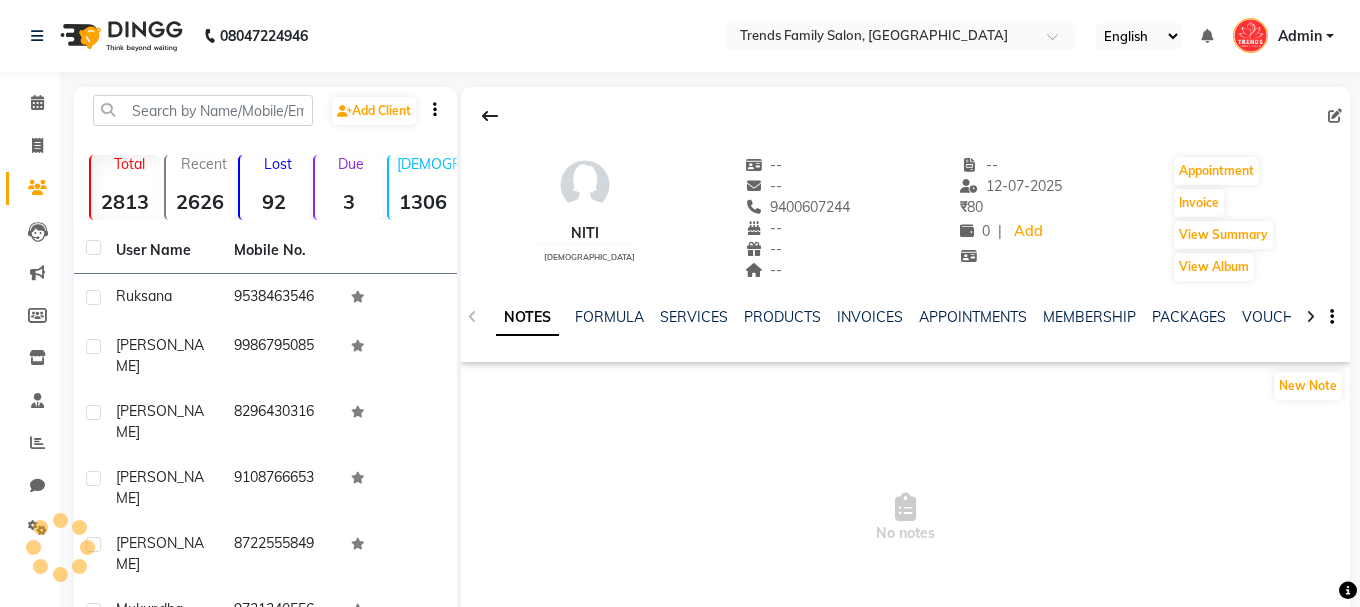select on "female" 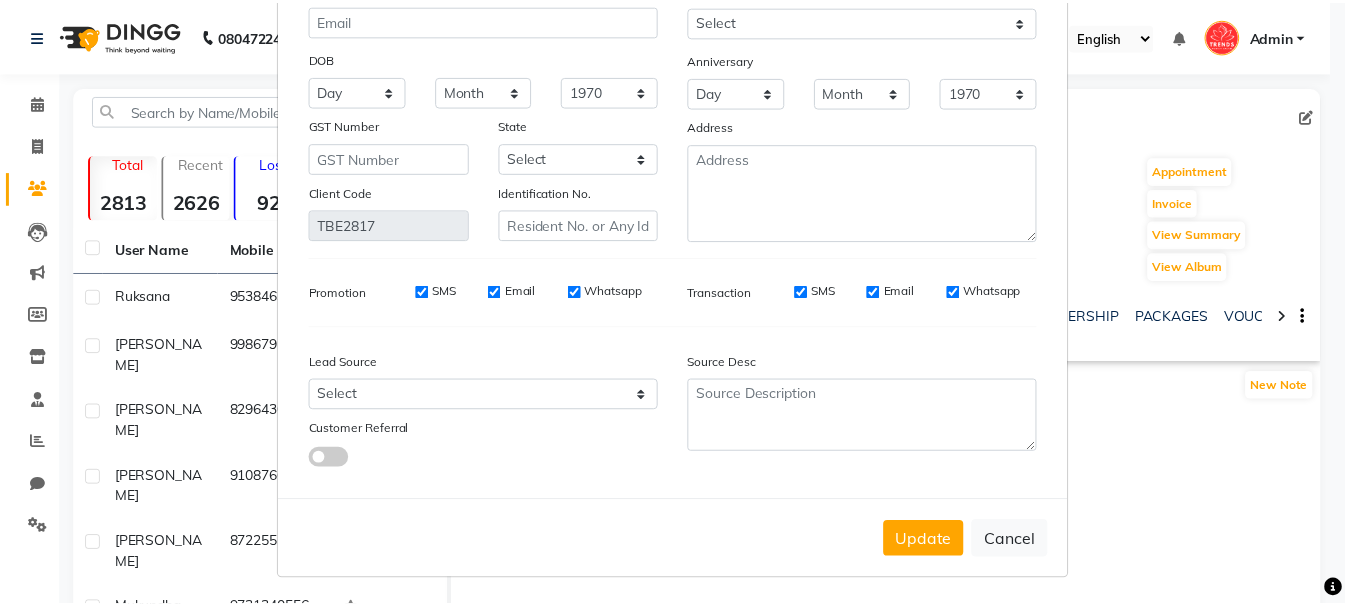 scroll, scrollTop: 206, scrollLeft: 0, axis: vertical 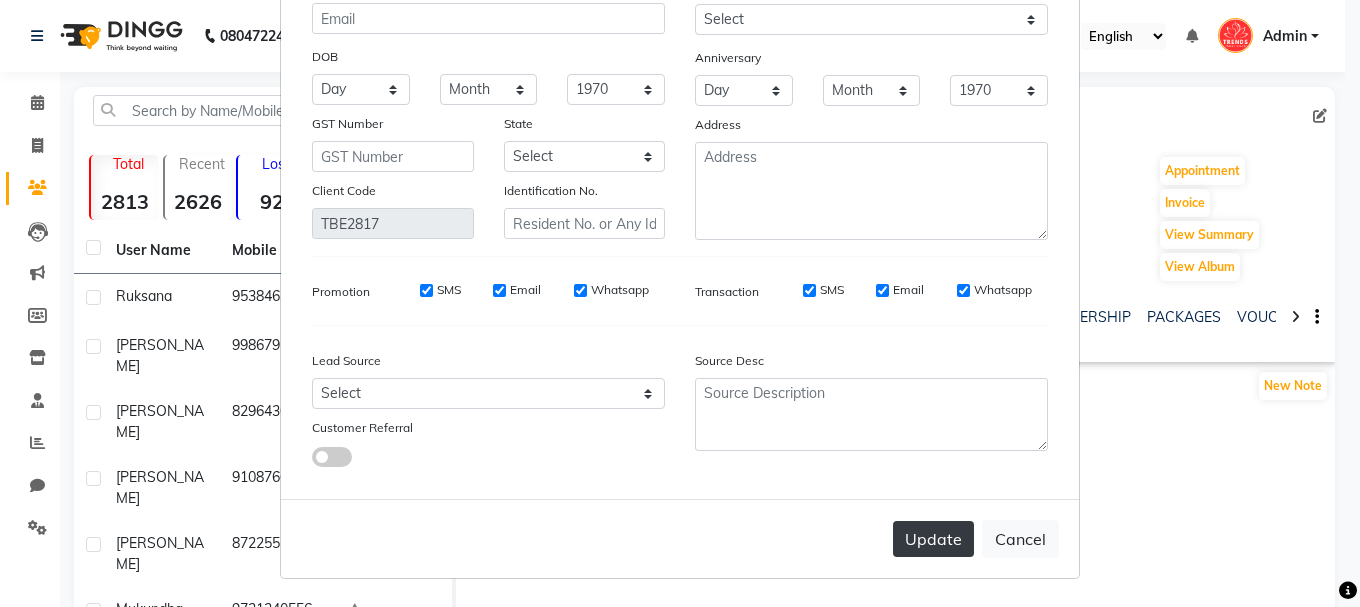 type on "[PERSON_NAME]" 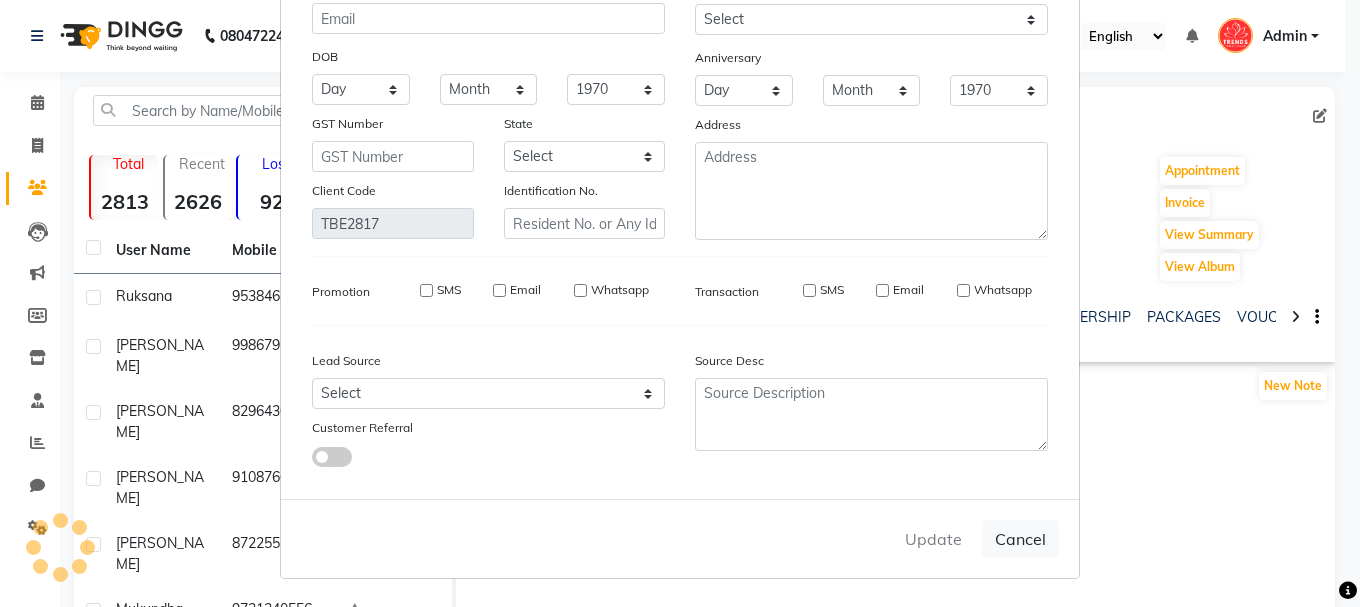 type 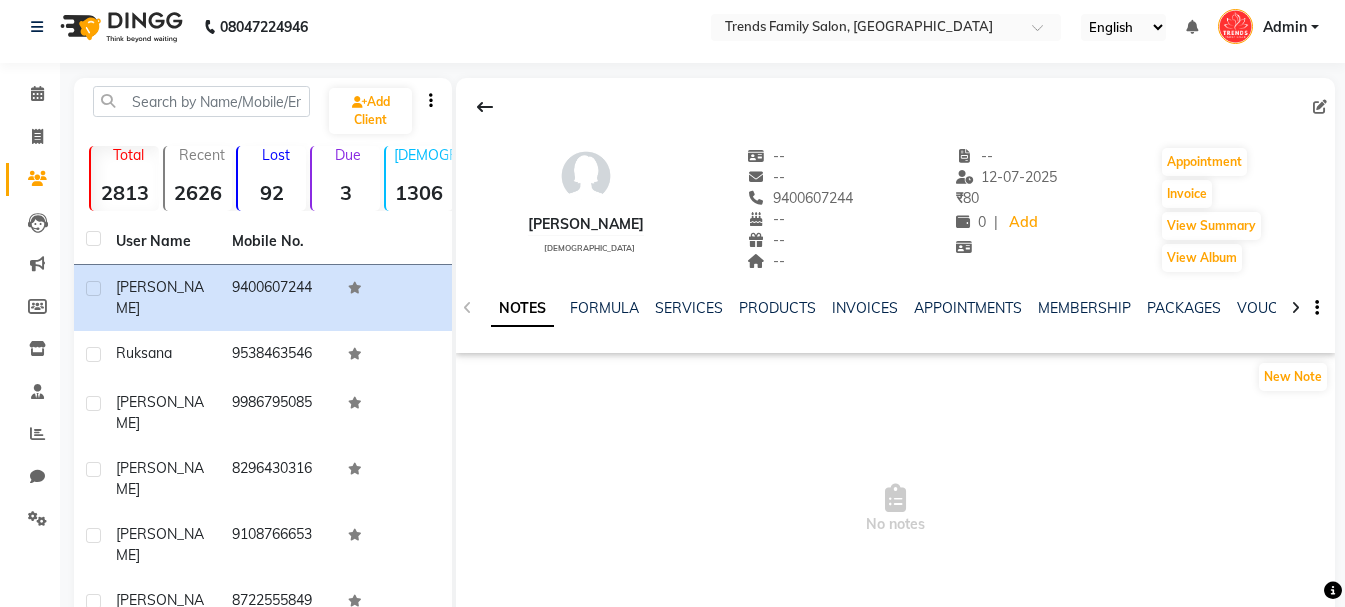 scroll, scrollTop: 0, scrollLeft: 0, axis: both 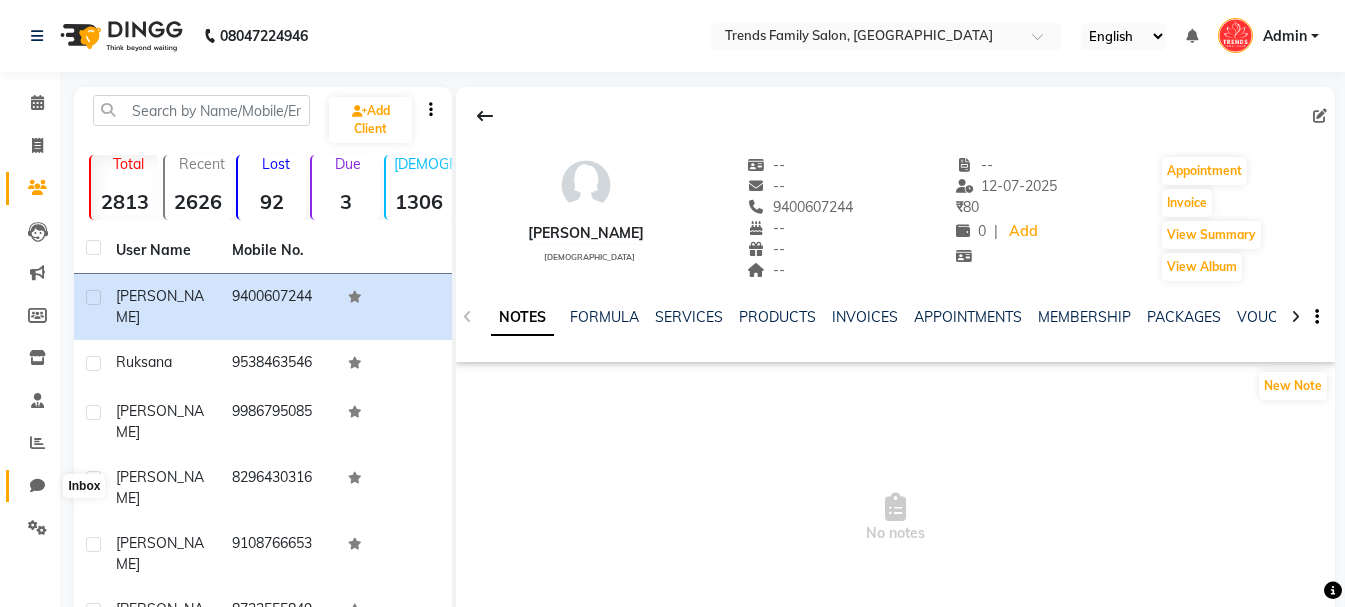 click 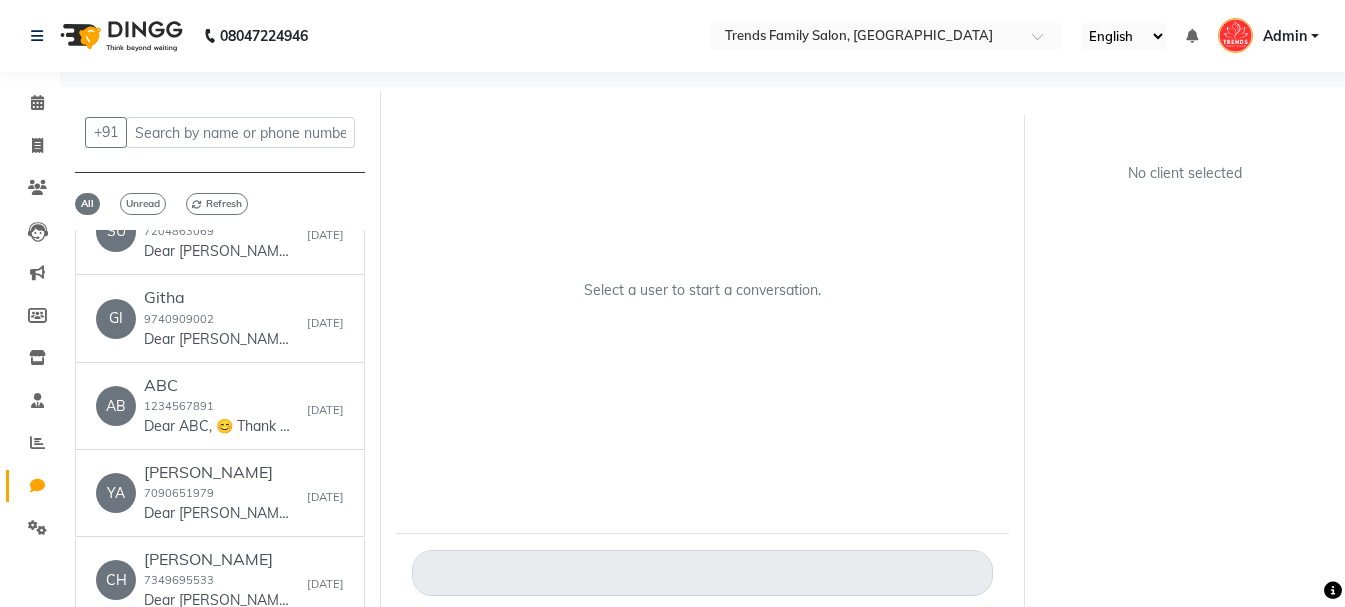 scroll, scrollTop: 600, scrollLeft: 0, axis: vertical 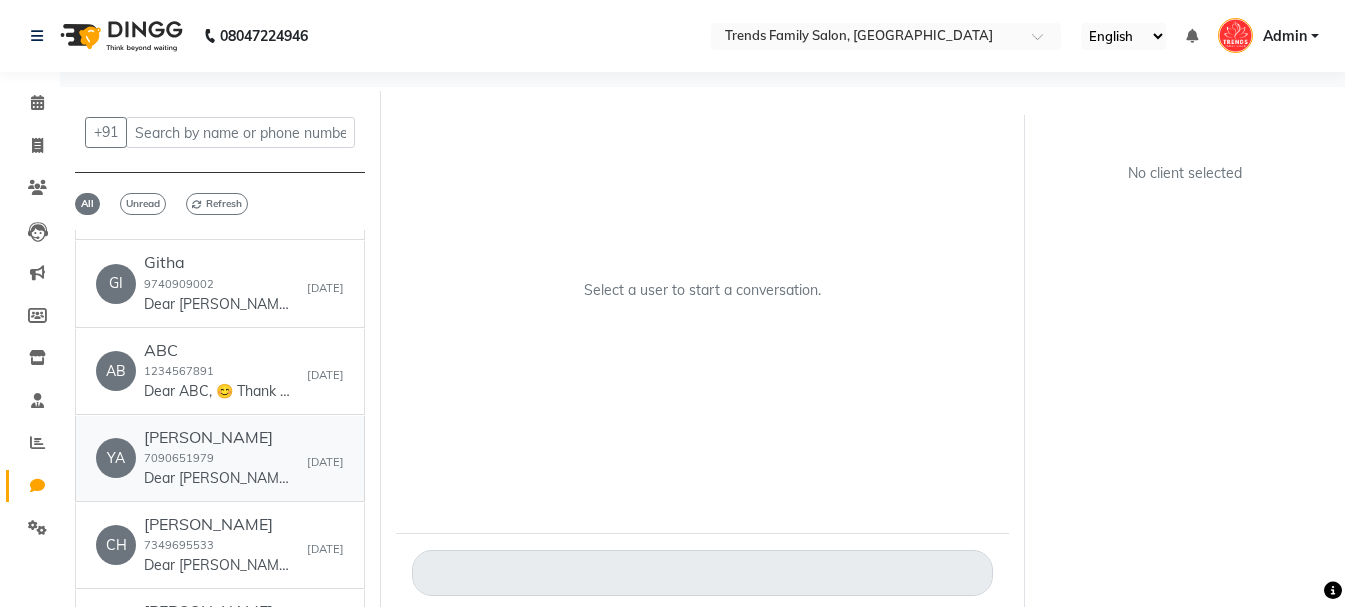 click on "[PERSON_NAME]" 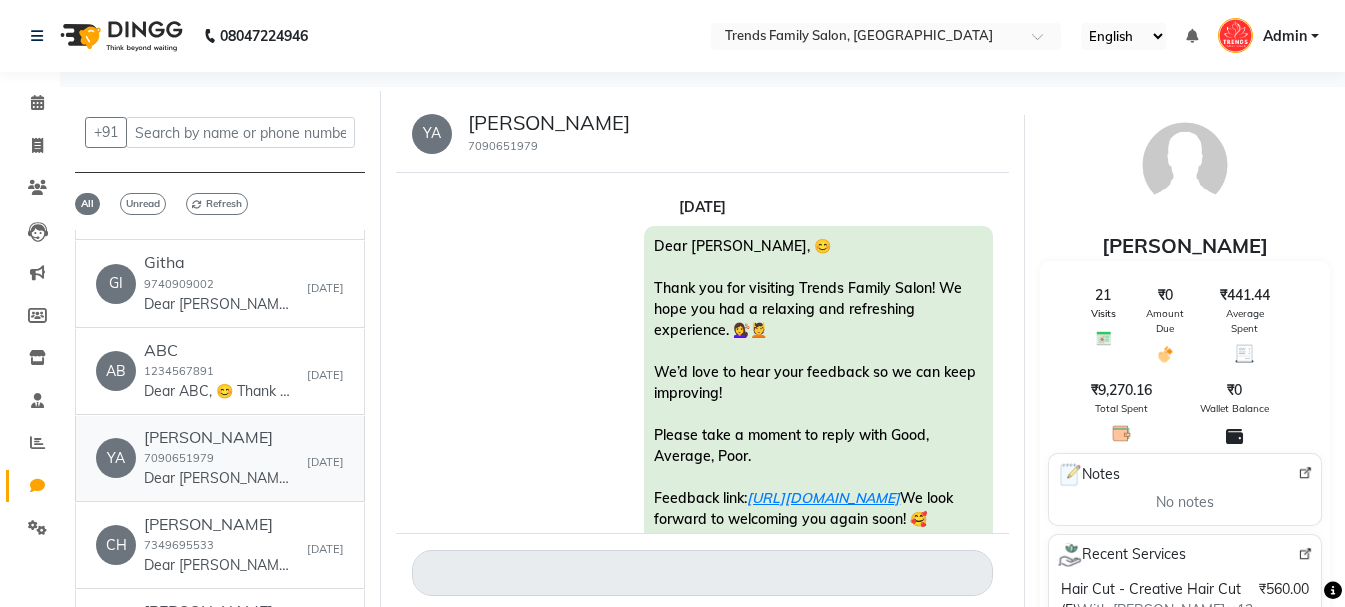 scroll, scrollTop: 12687, scrollLeft: 0, axis: vertical 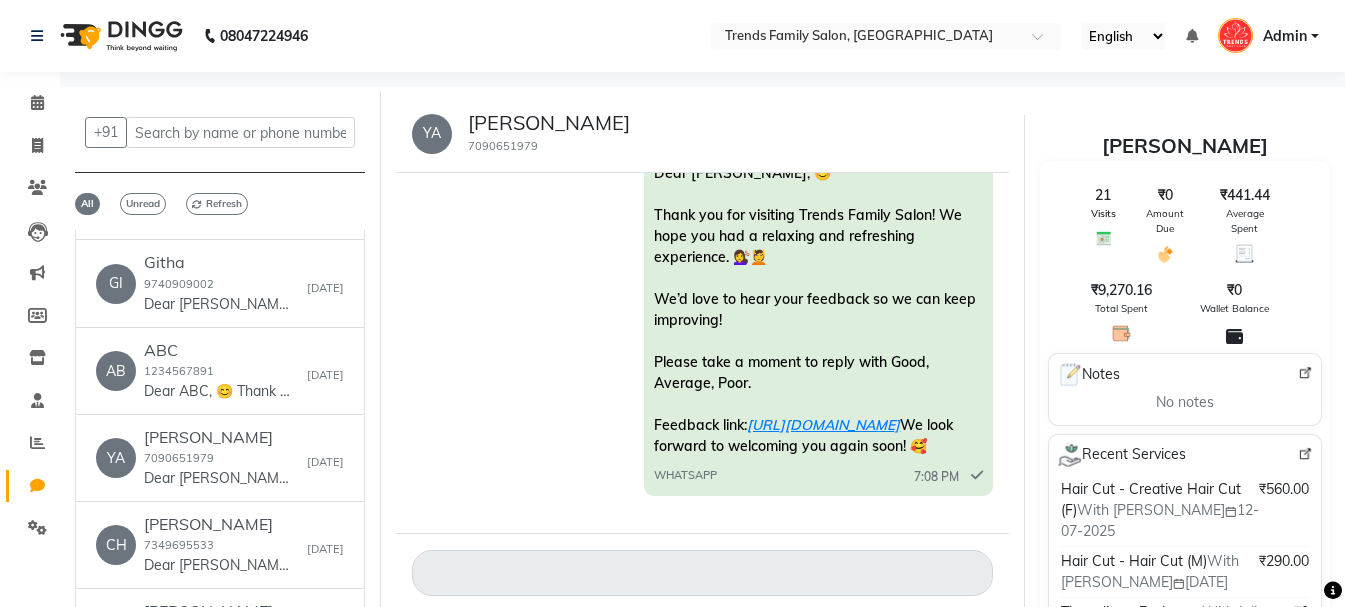 click 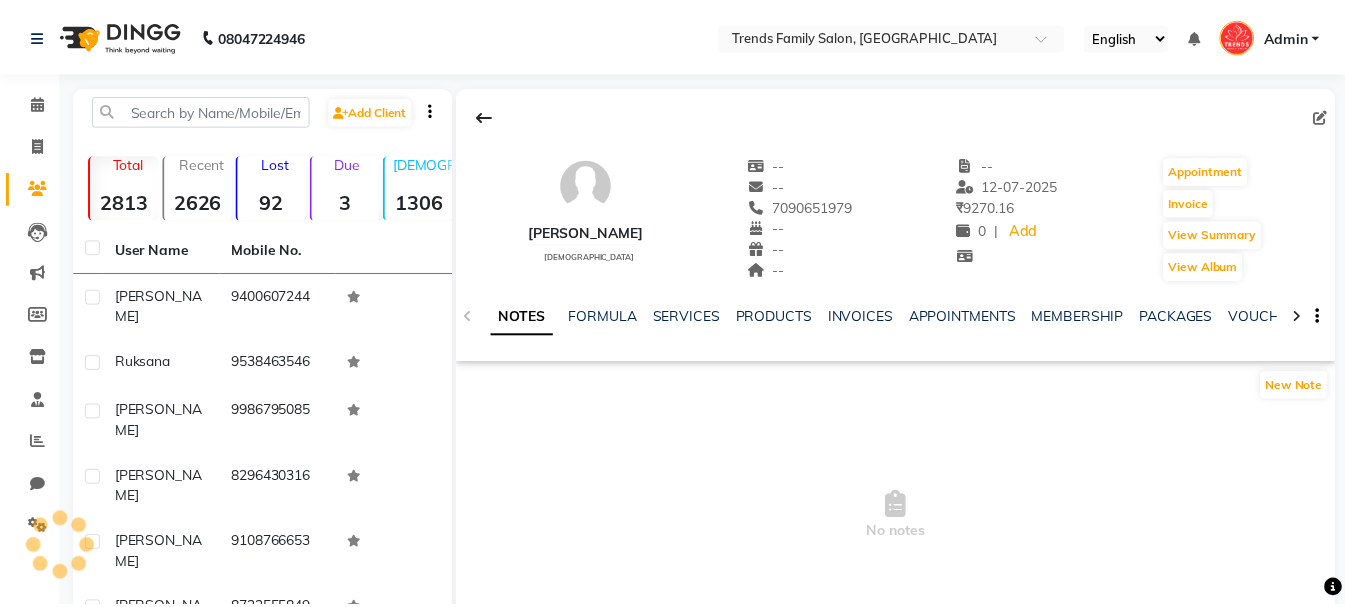 scroll, scrollTop: 0, scrollLeft: 0, axis: both 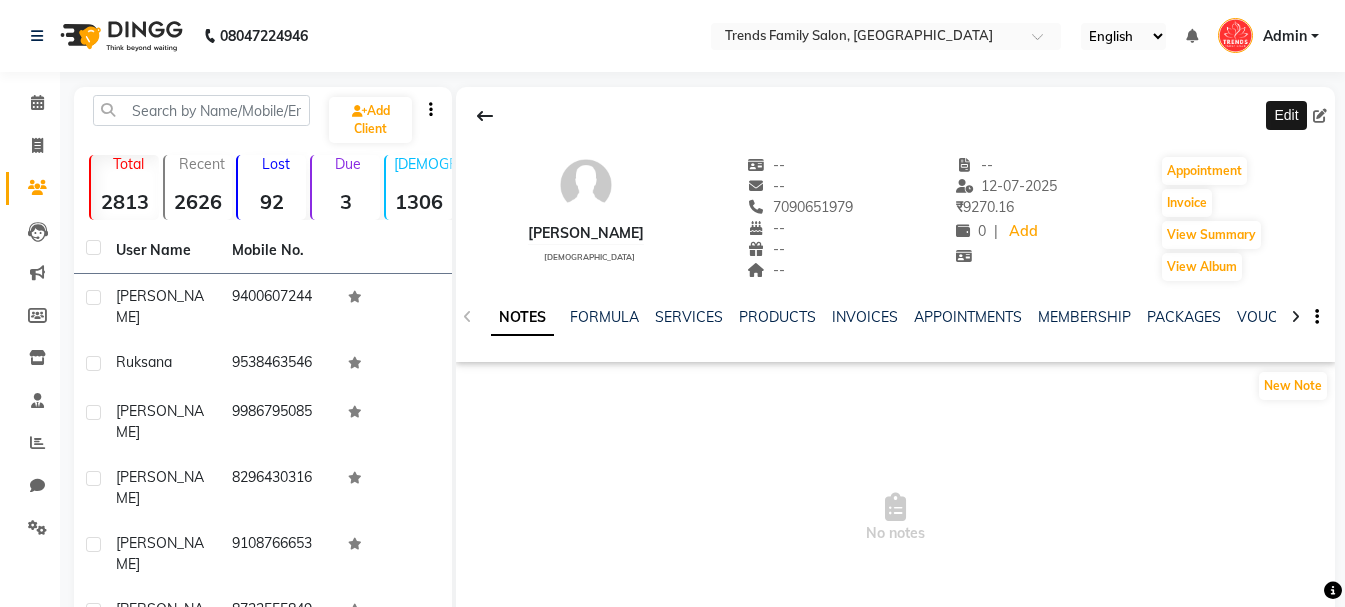 click 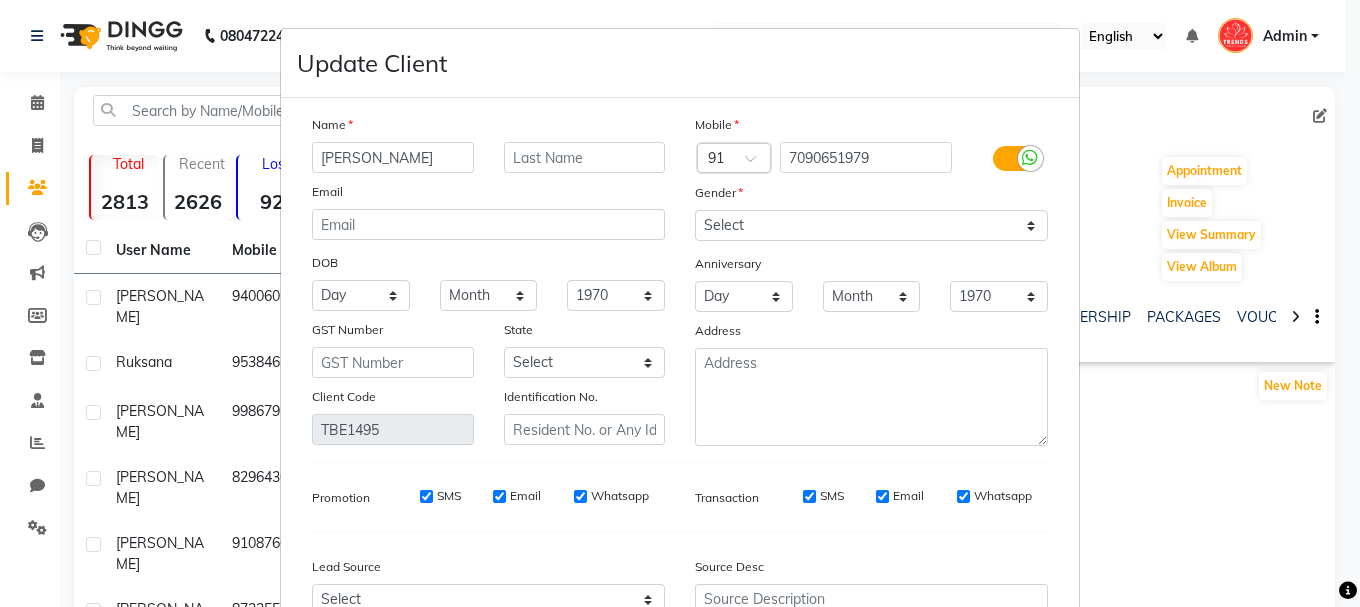 click on "[PERSON_NAME]" at bounding box center [393, 157] 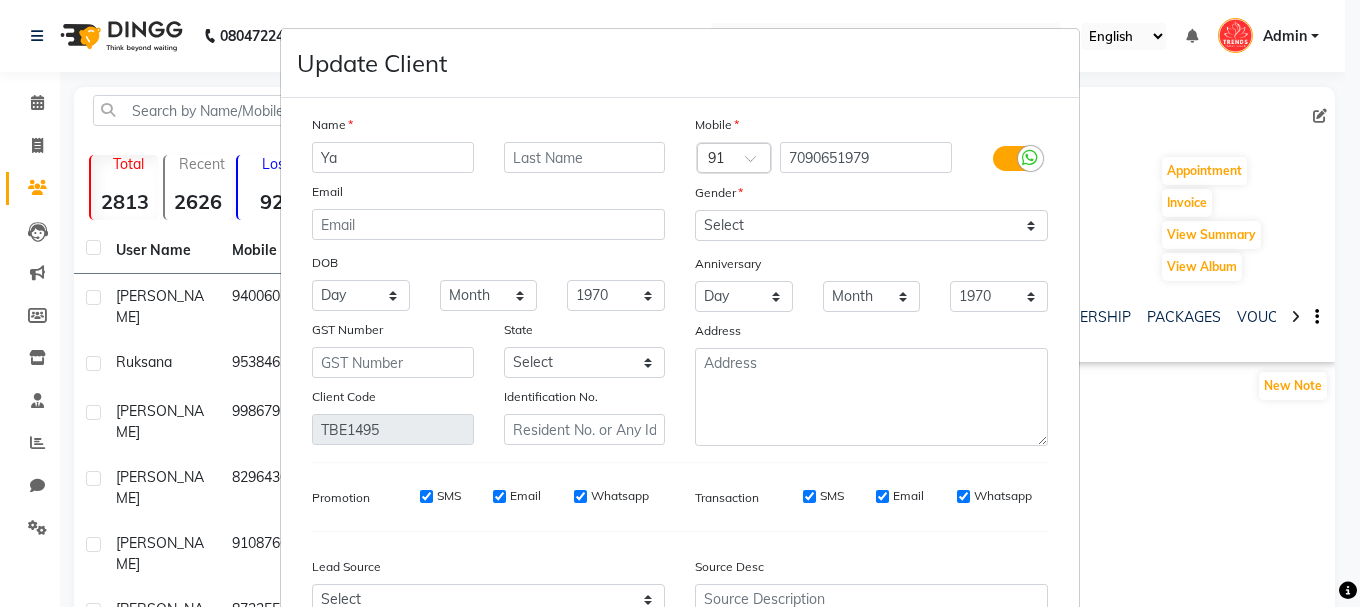type on "Y" 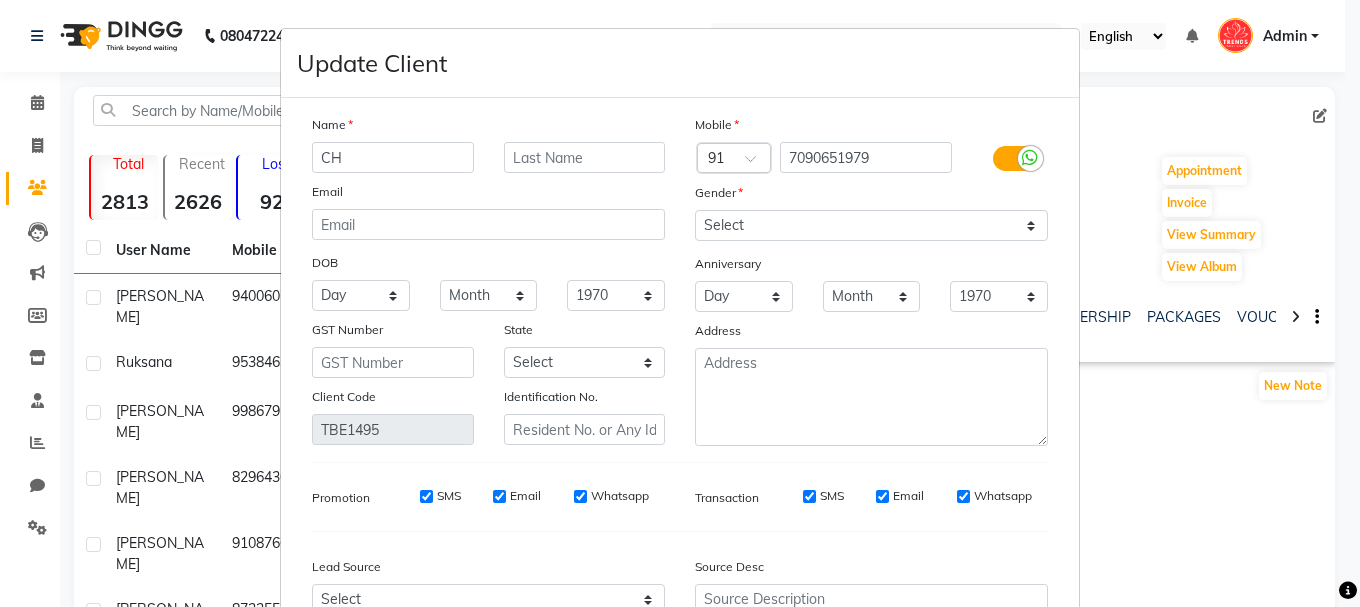 type on "C" 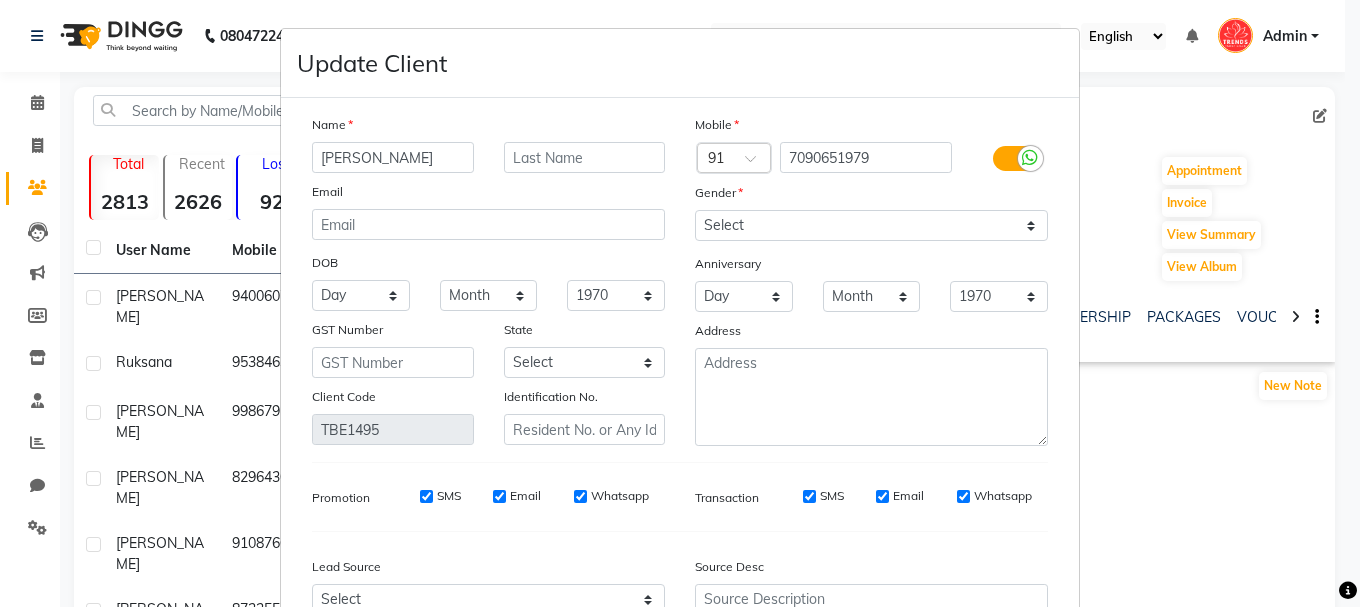 type on "[PERSON_NAME]" 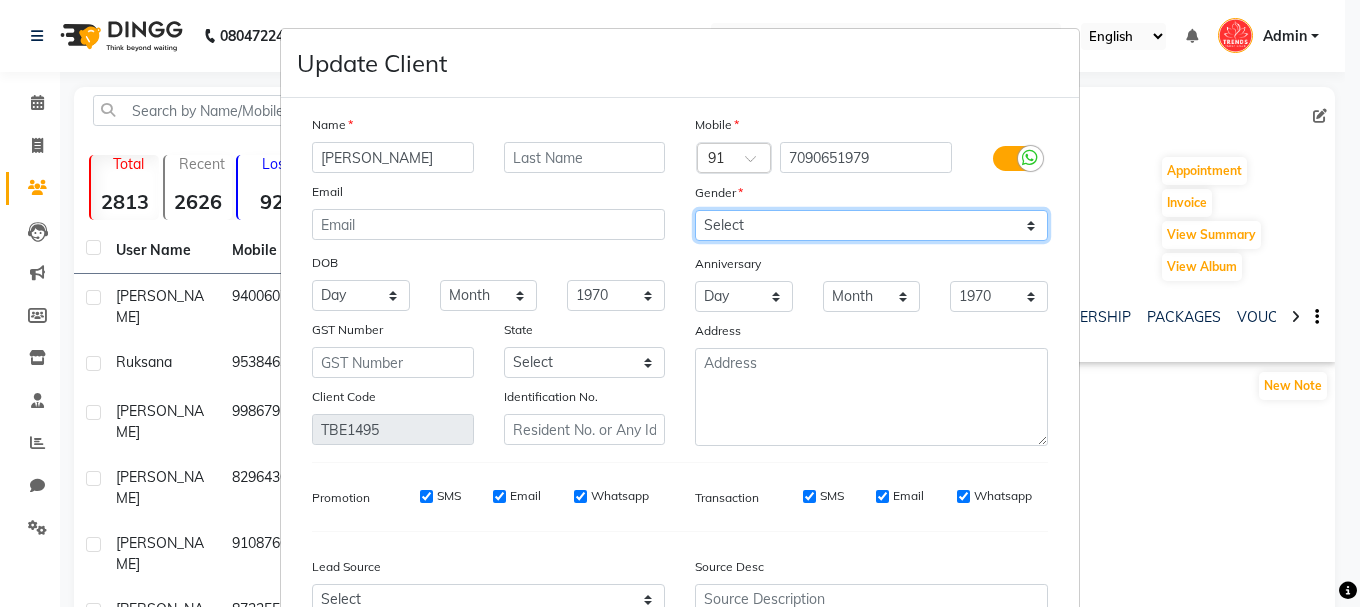 click on "Select [DEMOGRAPHIC_DATA] [DEMOGRAPHIC_DATA] Other Prefer Not To Say" at bounding box center (871, 225) 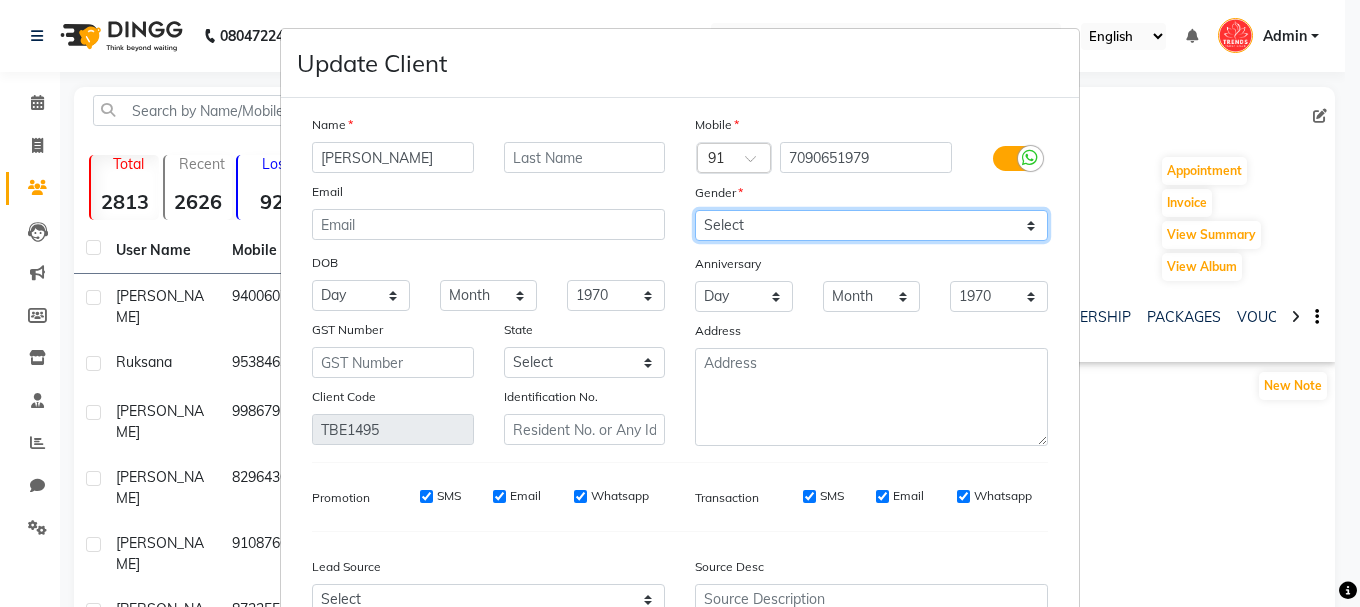 click on "Select [DEMOGRAPHIC_DATA] [DEMOGRAPHIC_DATA] Other Prefer Not To Say" at bounding box center (871, 225) 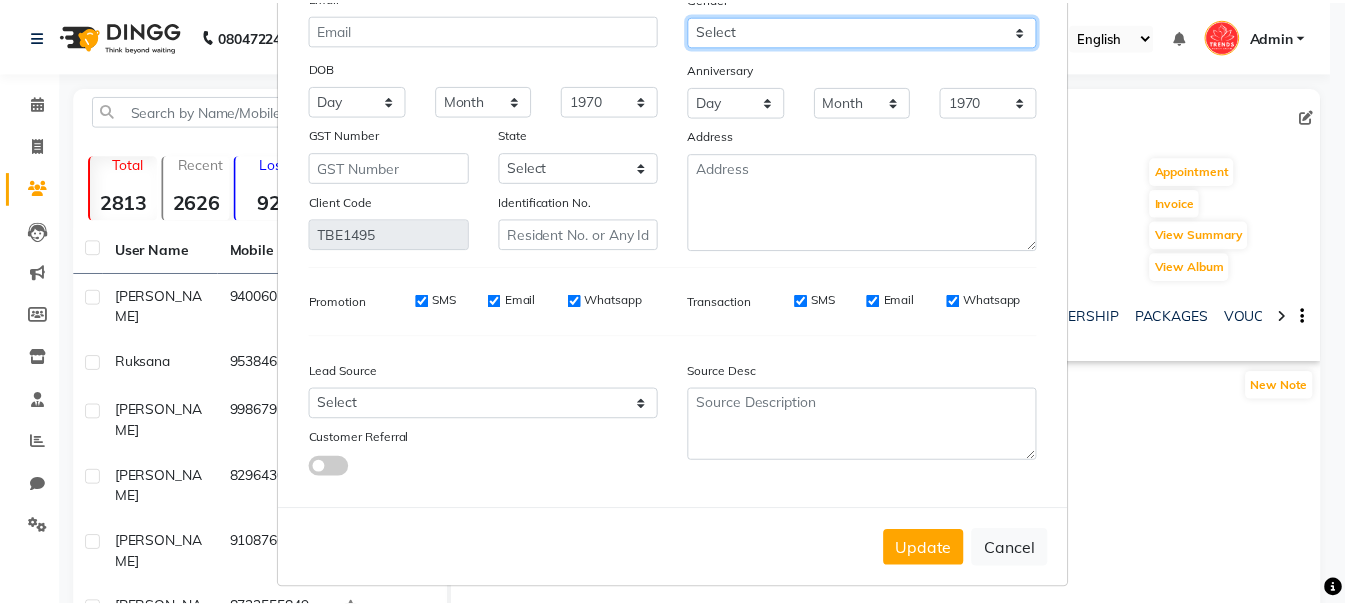 scroll, scrollTop: 206, scrollLeft: 0, axis: vertical 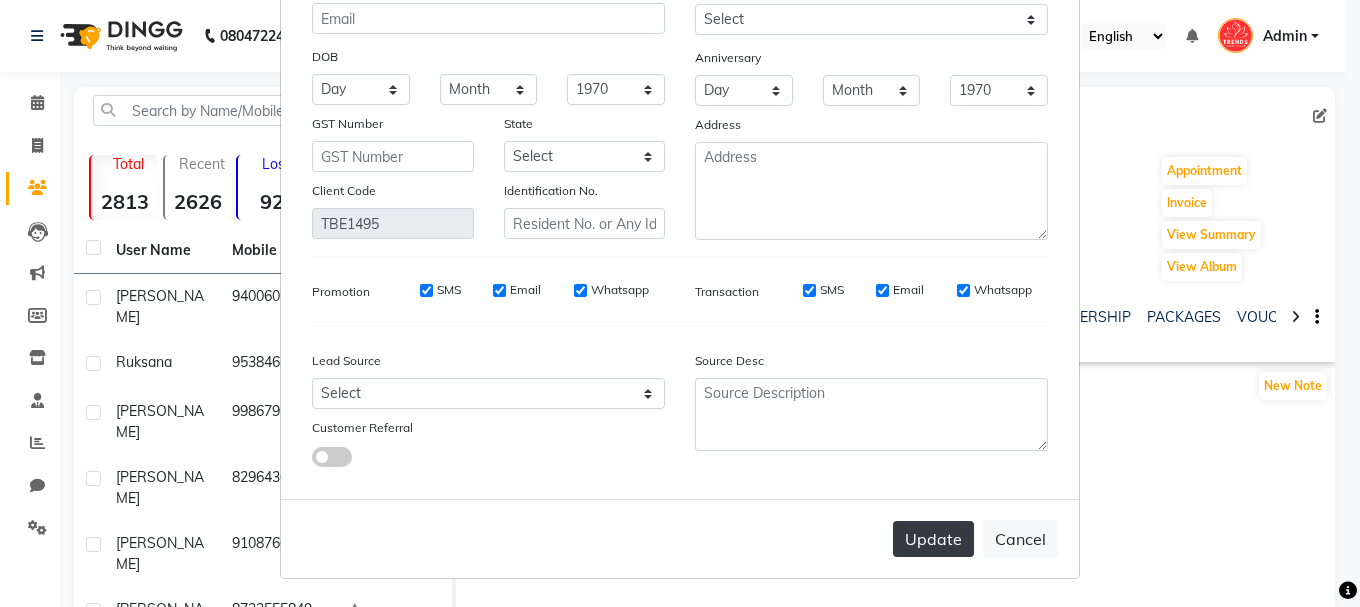 click on "Update" at bounding box center (933, 539) 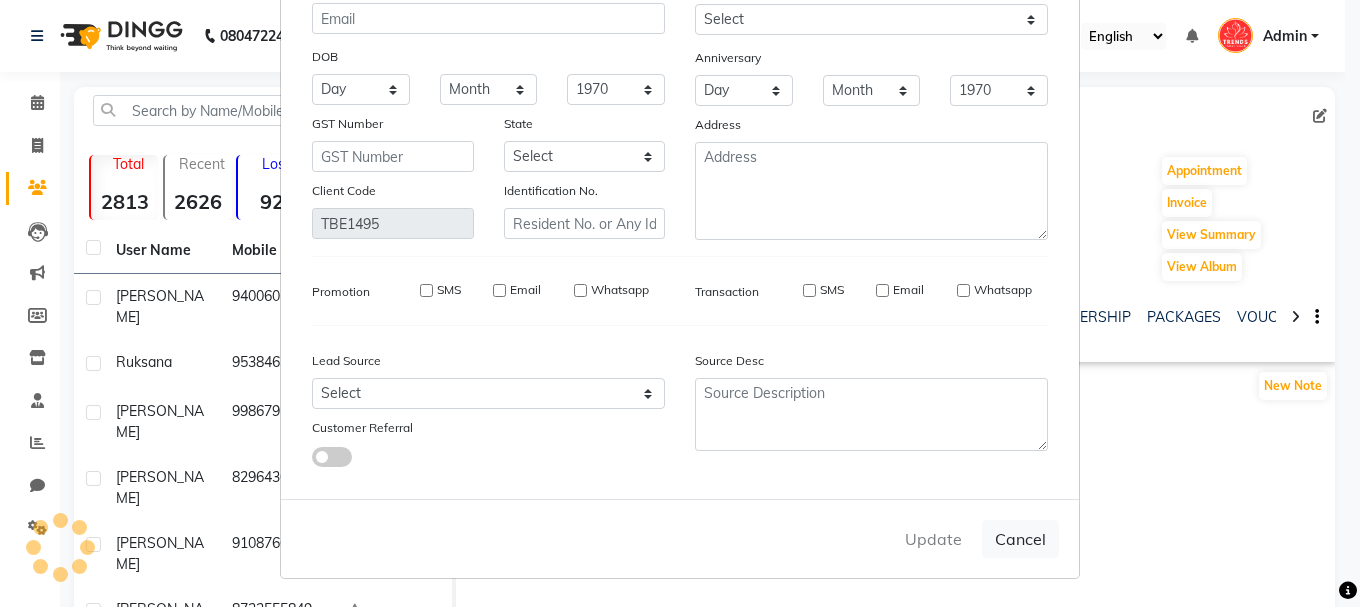 type 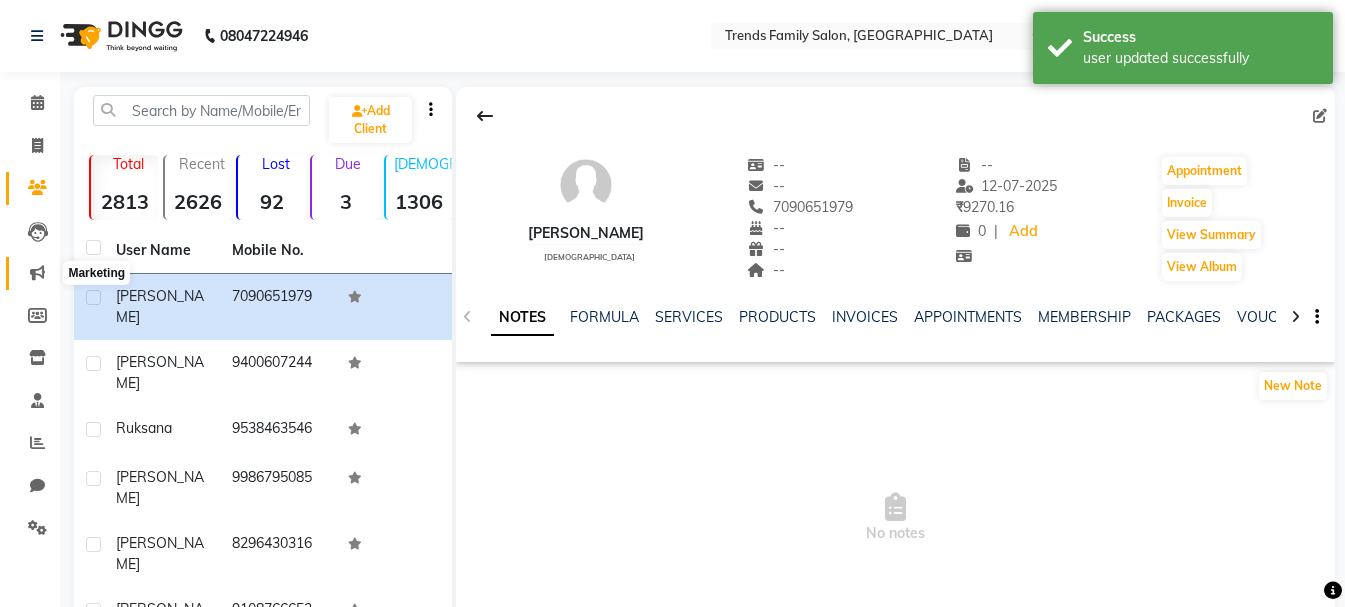 click 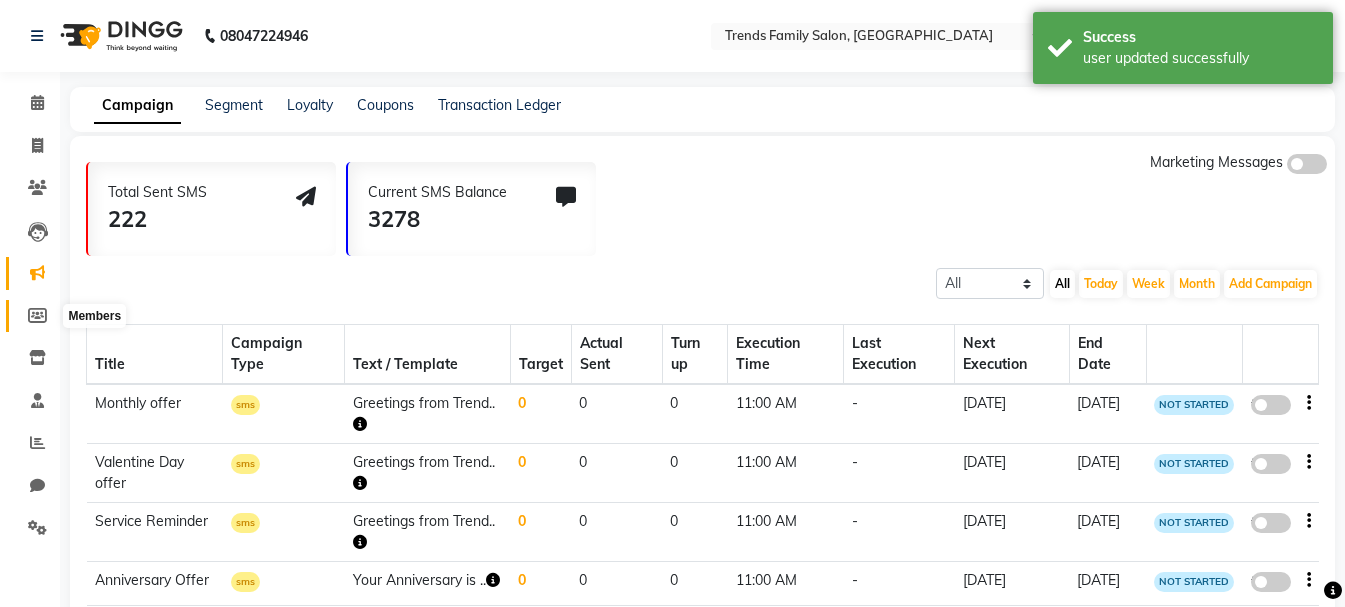 click 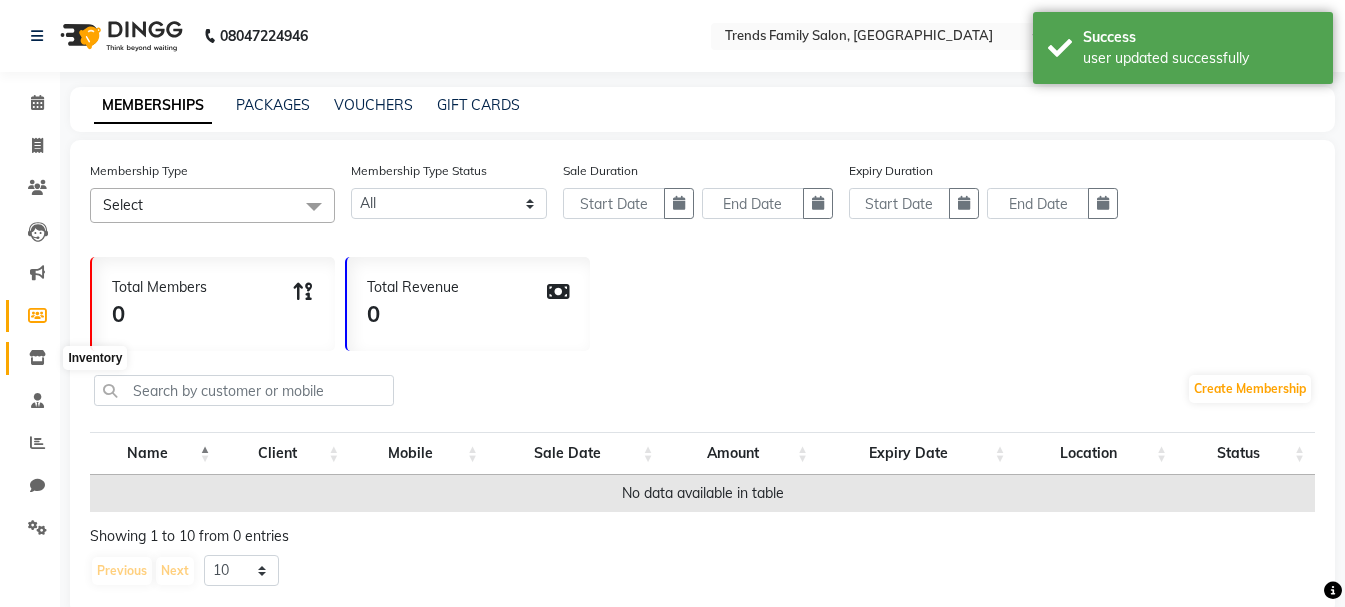 click 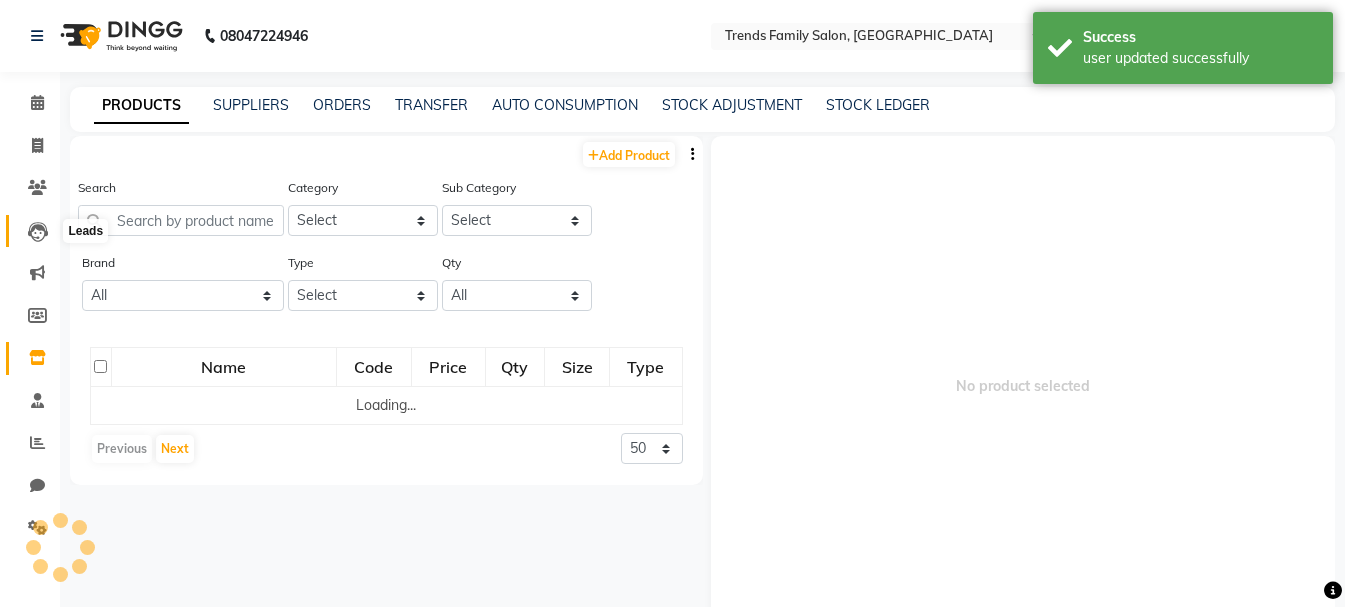 click 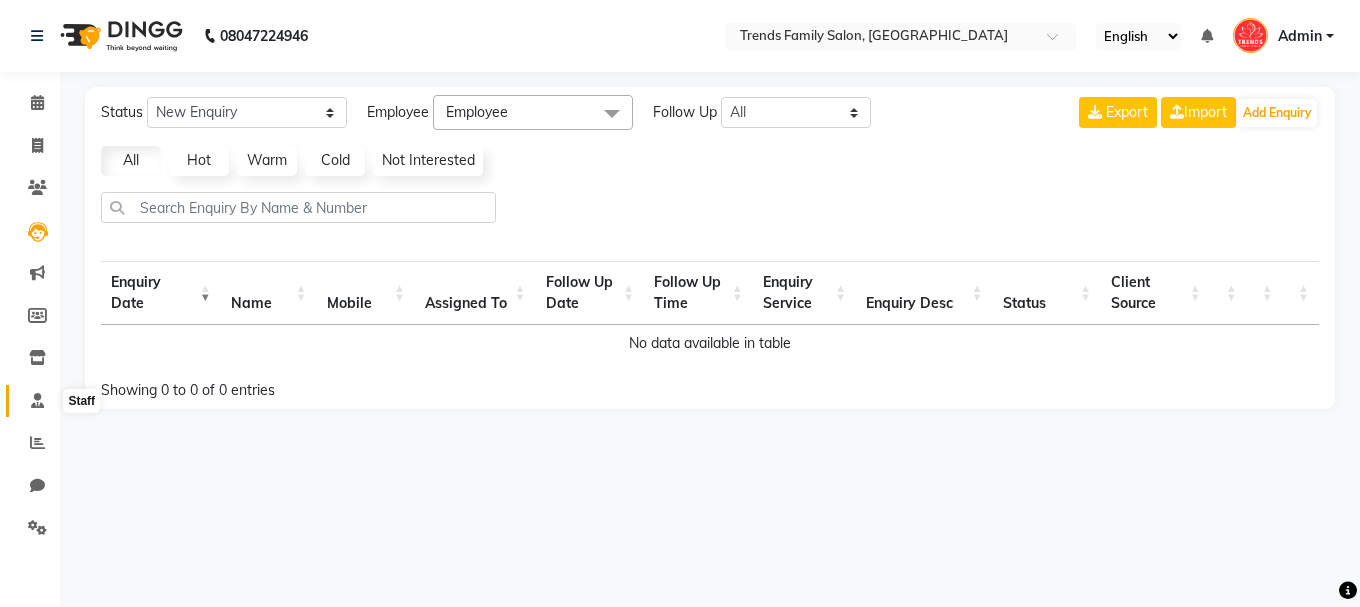 click 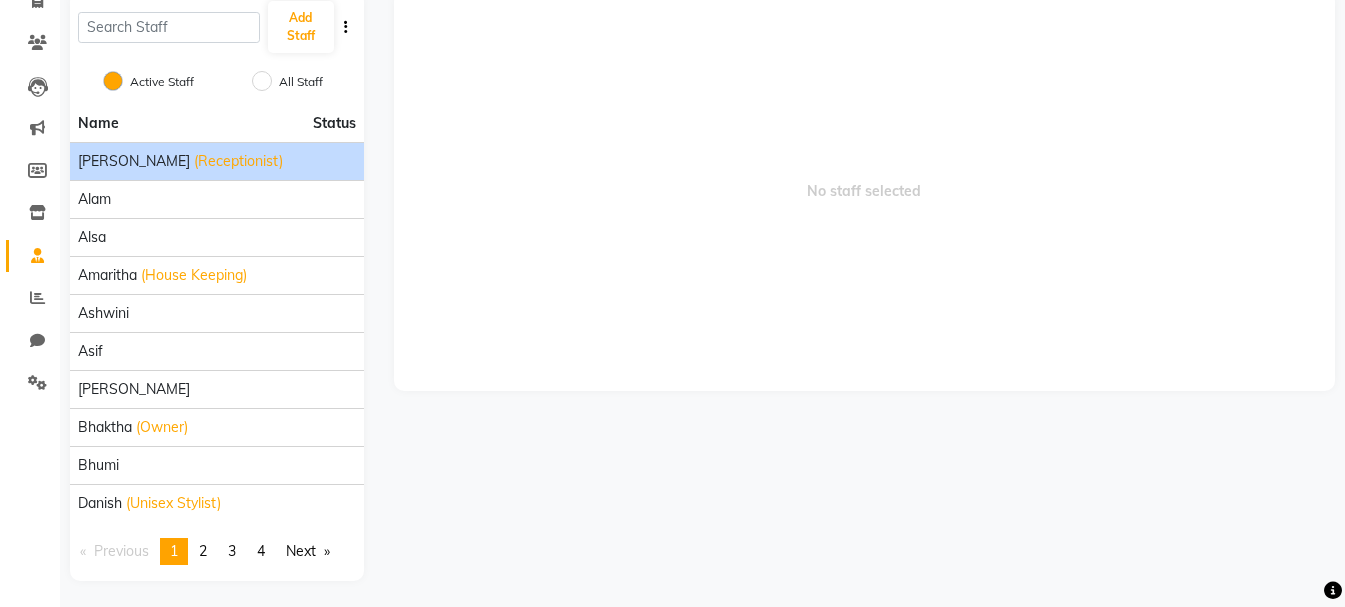 scroll, scrollTop: 149, scrollLeft: 0, axis: vertical 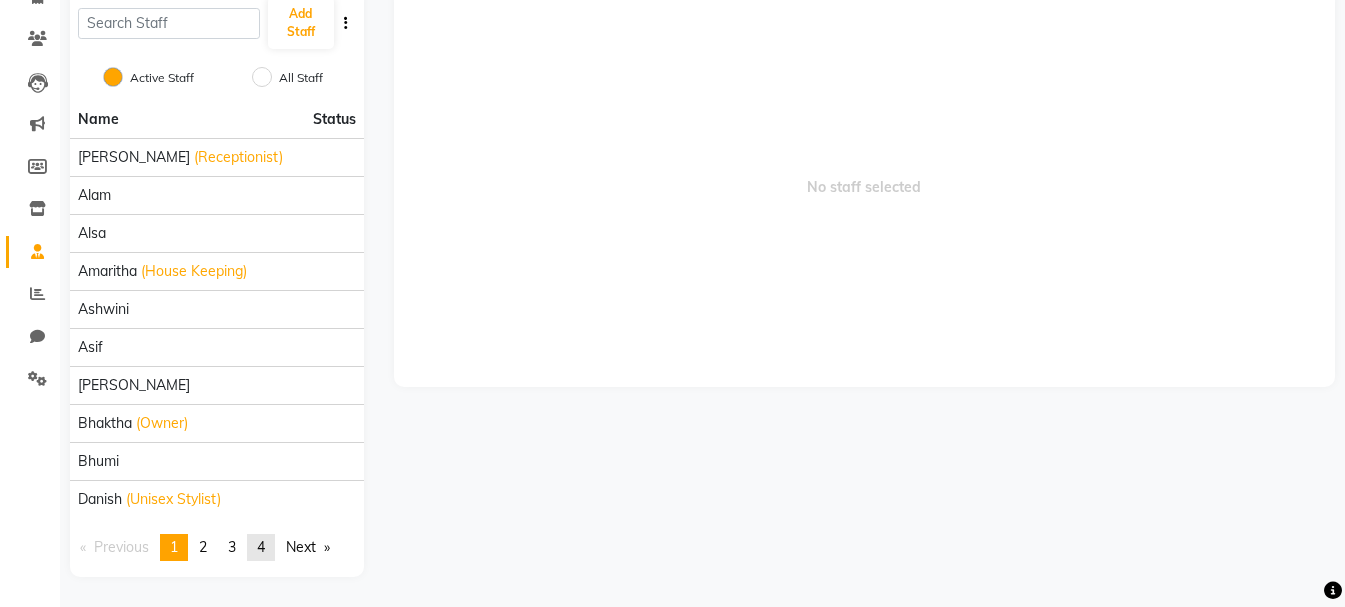 click on "4" at bounding box center (261, 547) 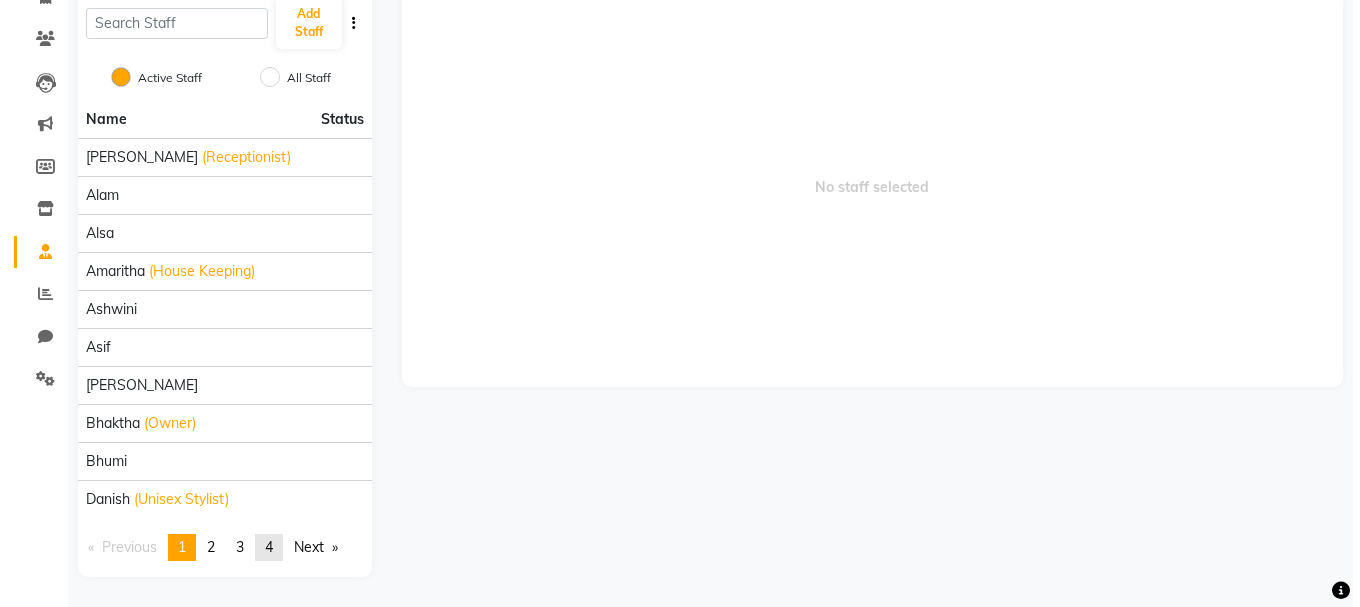 scroll, scrollTop: 35, scrollLeft: 0, axis: vertical 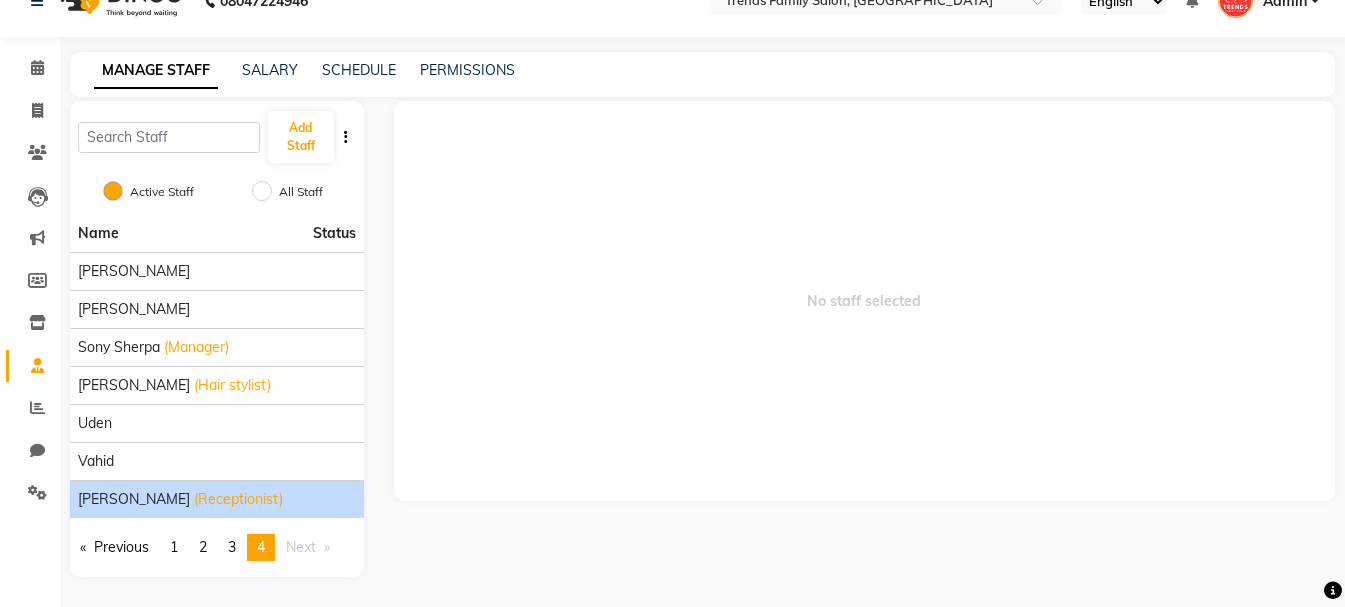 click on "(Receptionist)" 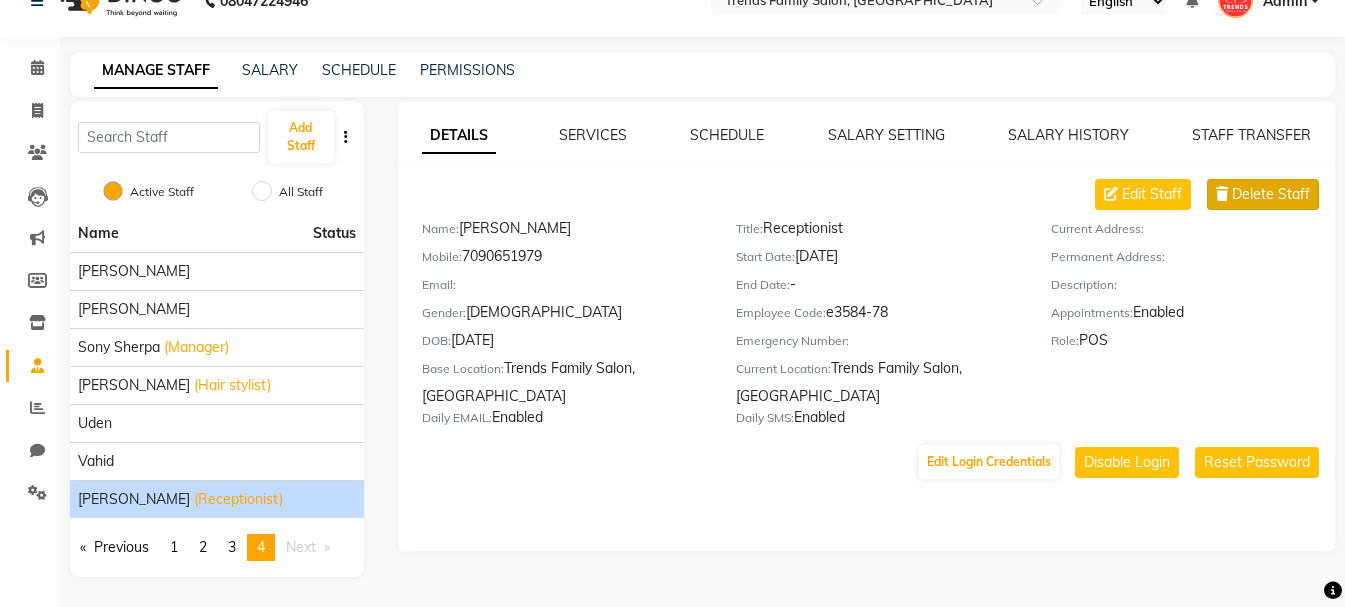 click on "Delete Staff" 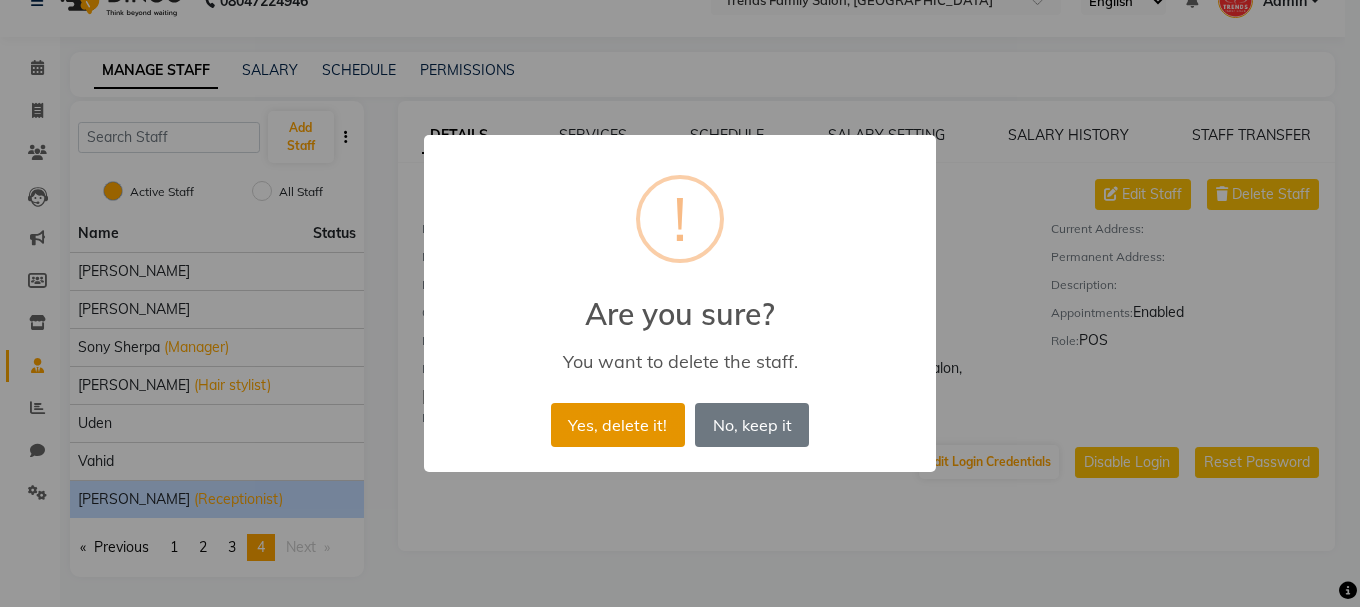 click on "Yes, delete it!" at bounding box center [618, 425] 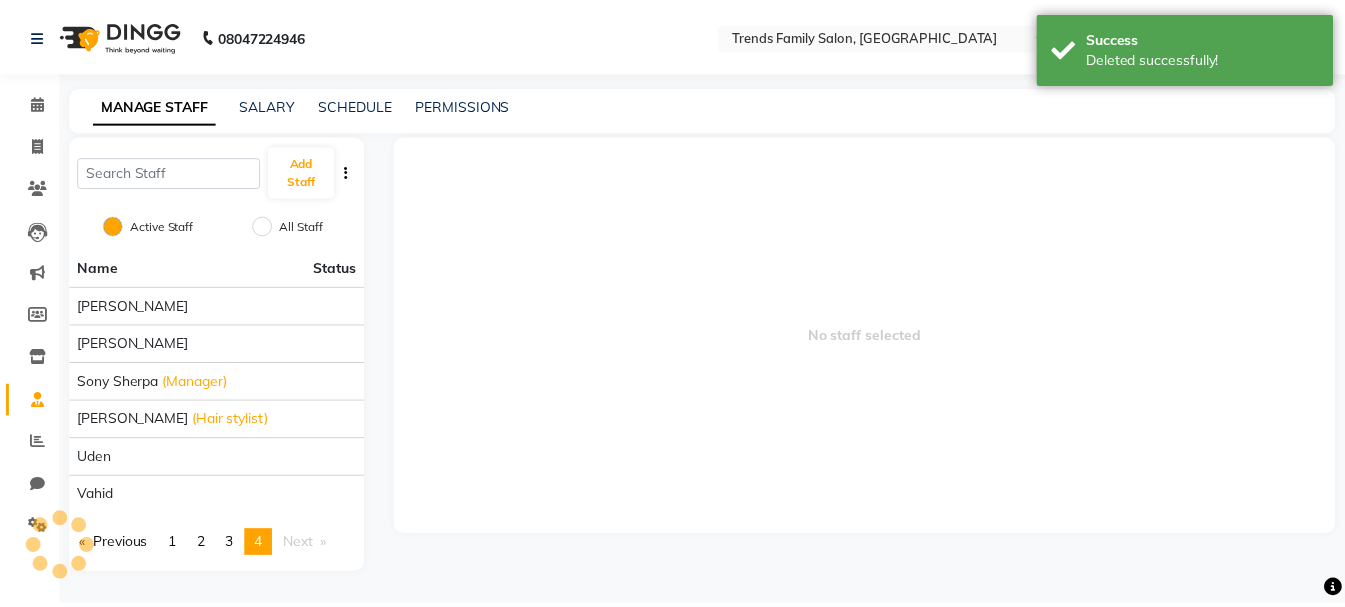 scroll, scrollTop: 0, scrollLeft: 0, axis: both 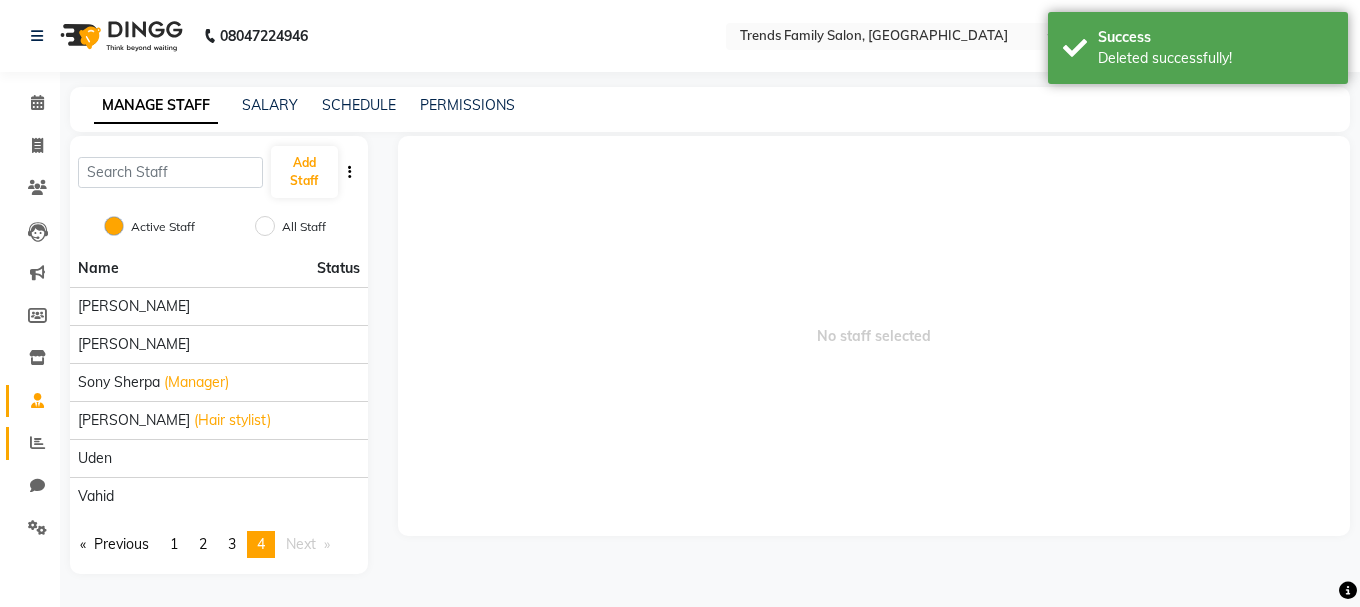 click on "Reports" 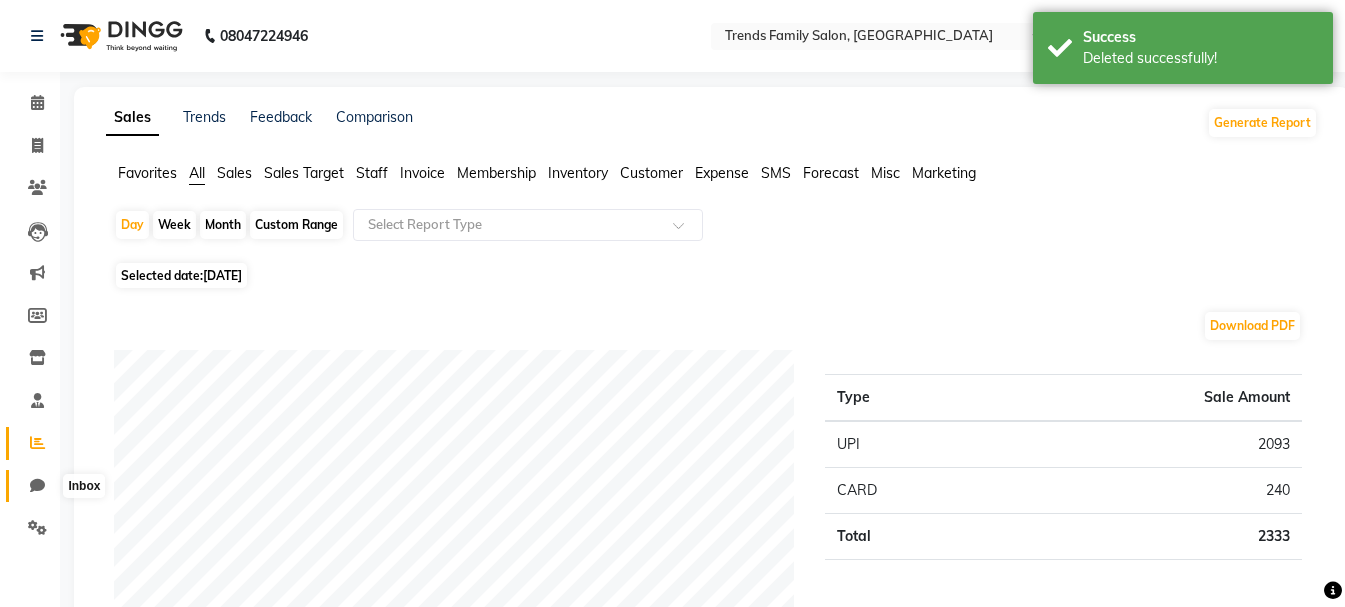 click 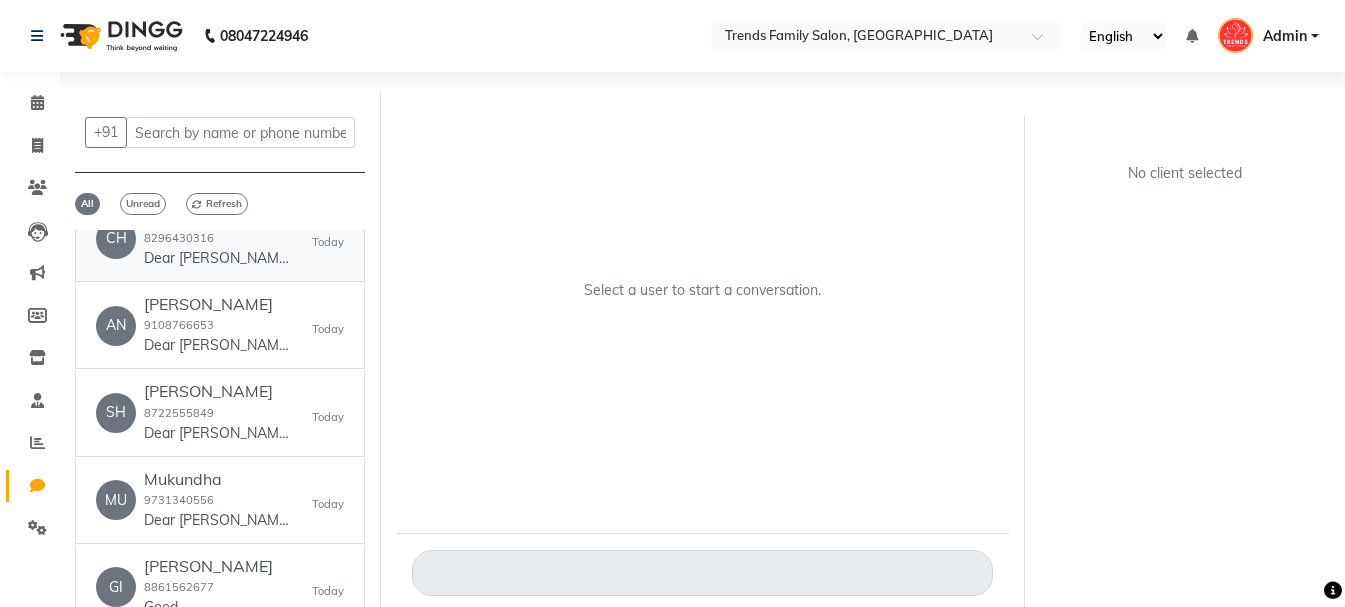 scroll, scrollTop: 0, scrollLeft: 0, axis: both 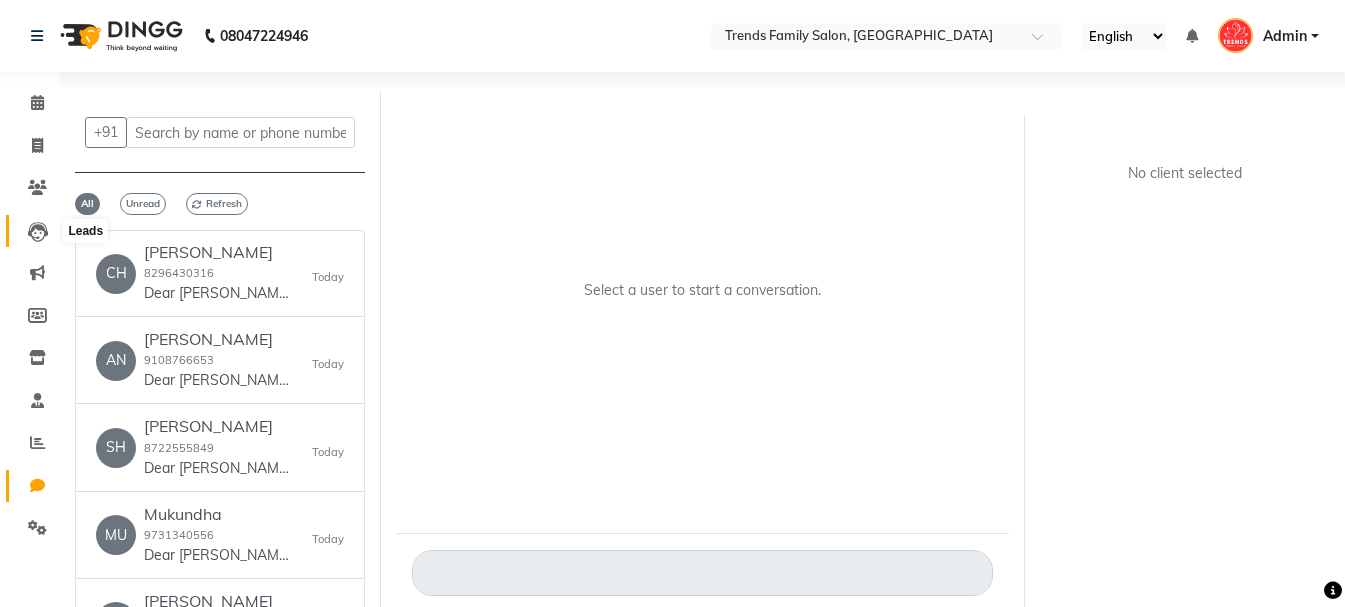 click 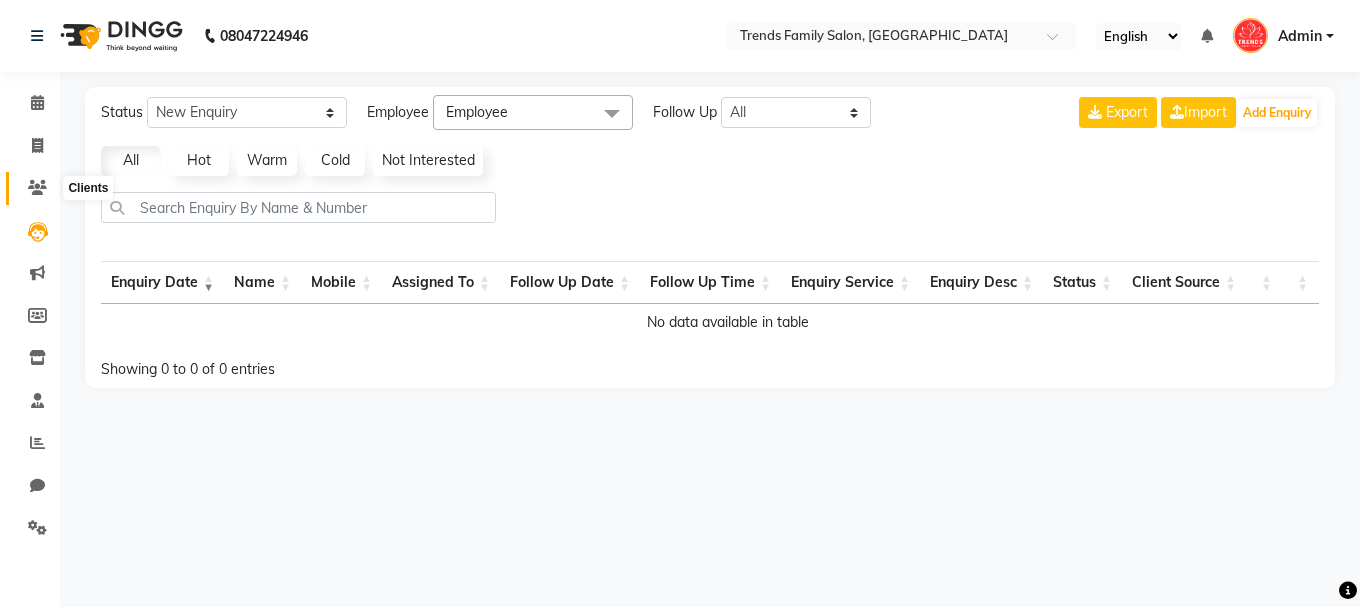 click 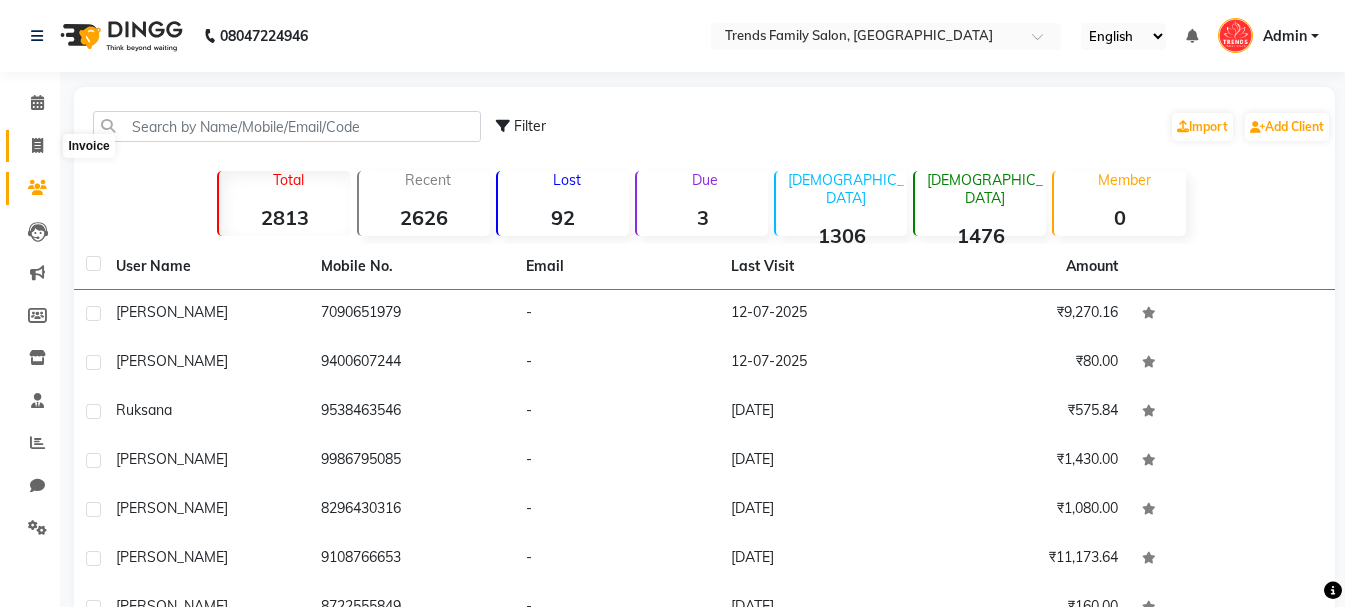 click 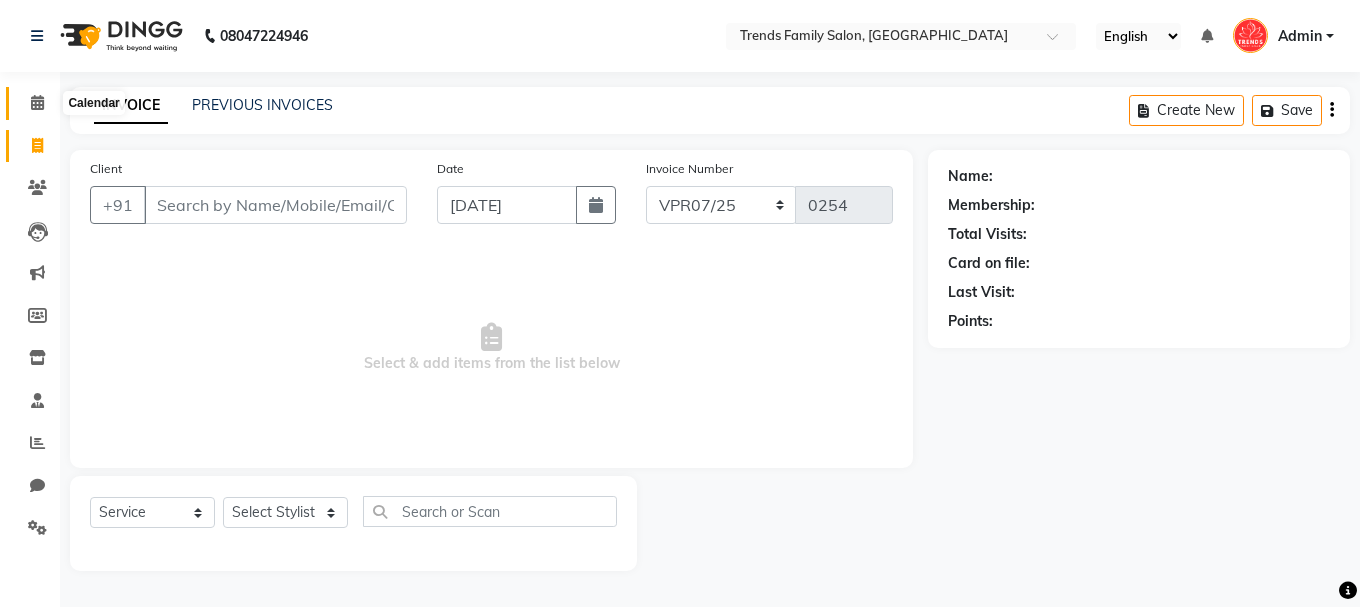 click 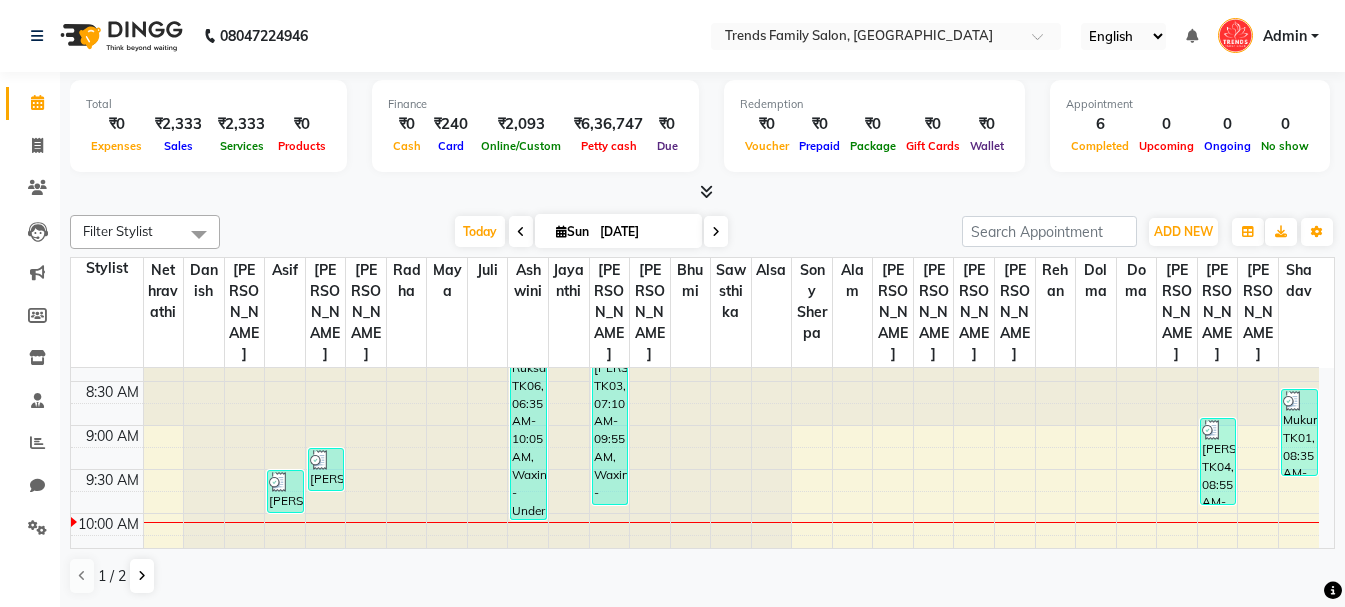 scroll, scrollTop: 0, scrollLeft: 0, axis: both 